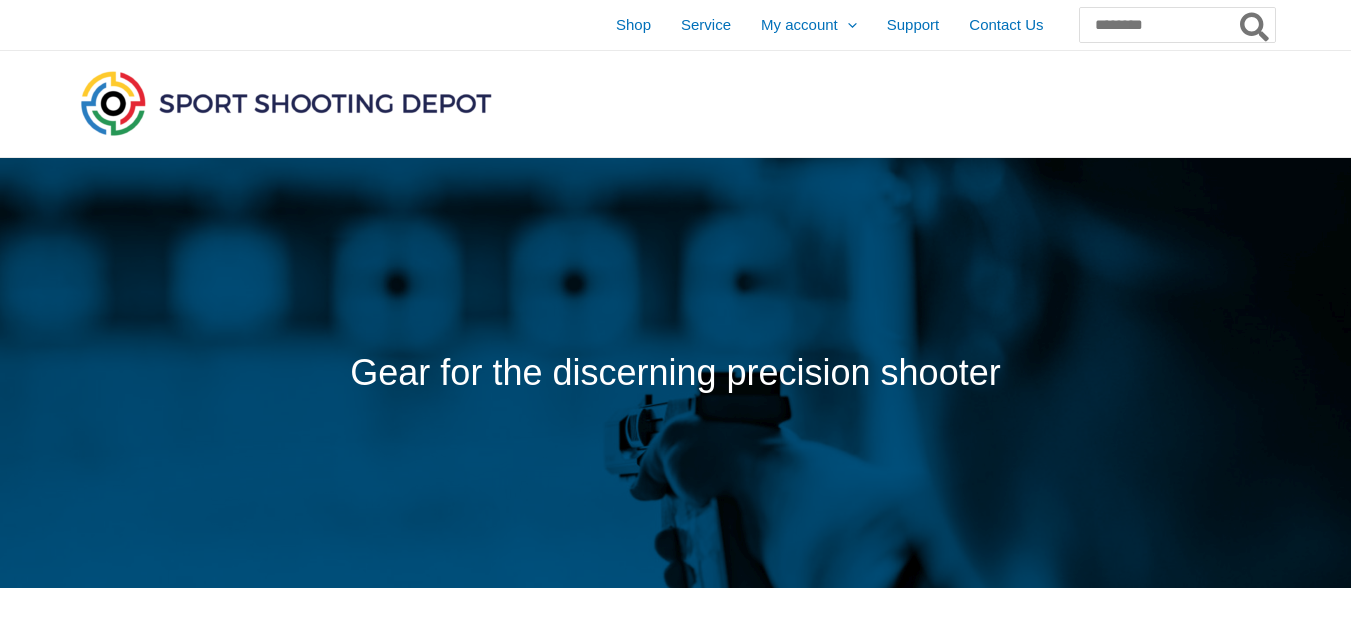 scroll, scrollTop: 0, scrollLeft: 0, axis: both 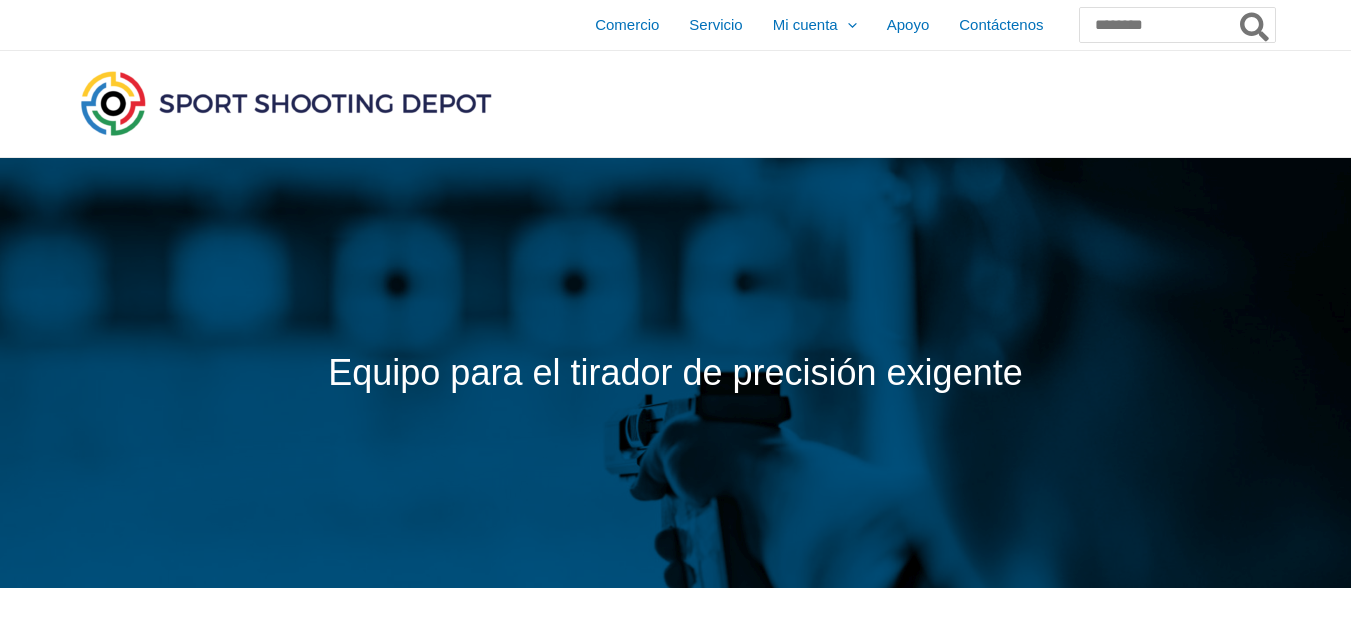 click at bounding box center [480, 104] 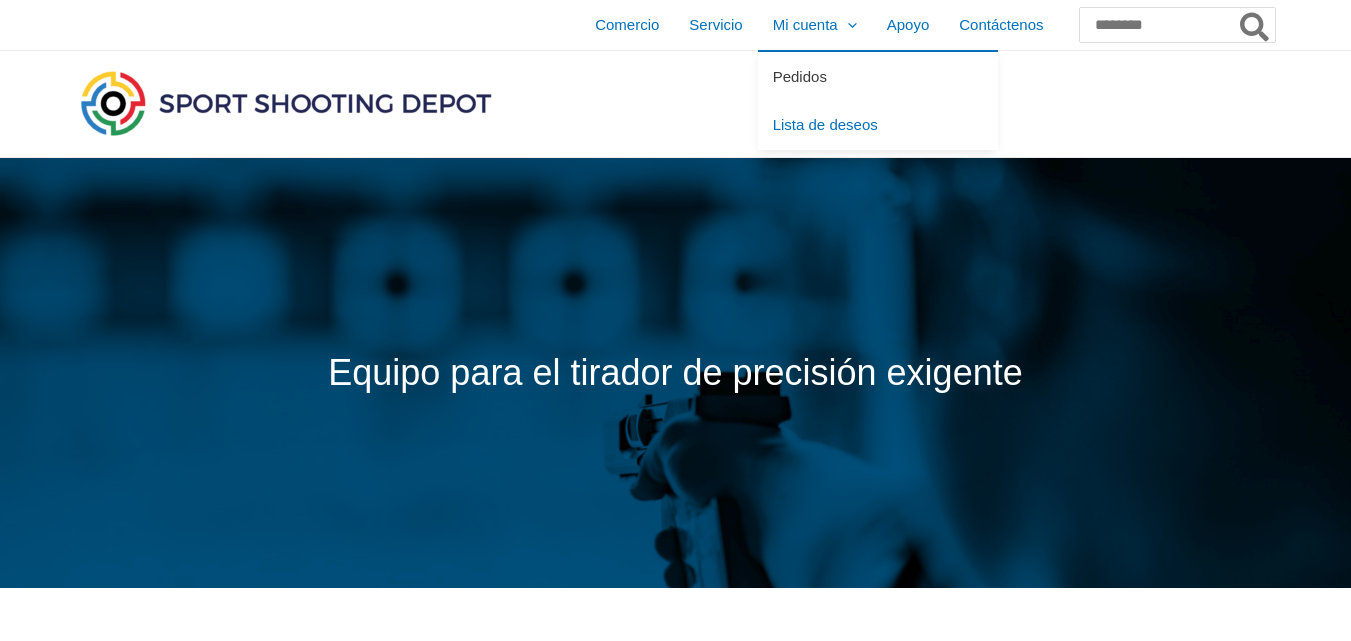 click on "Pedidos" at bounding box center [878, 76] 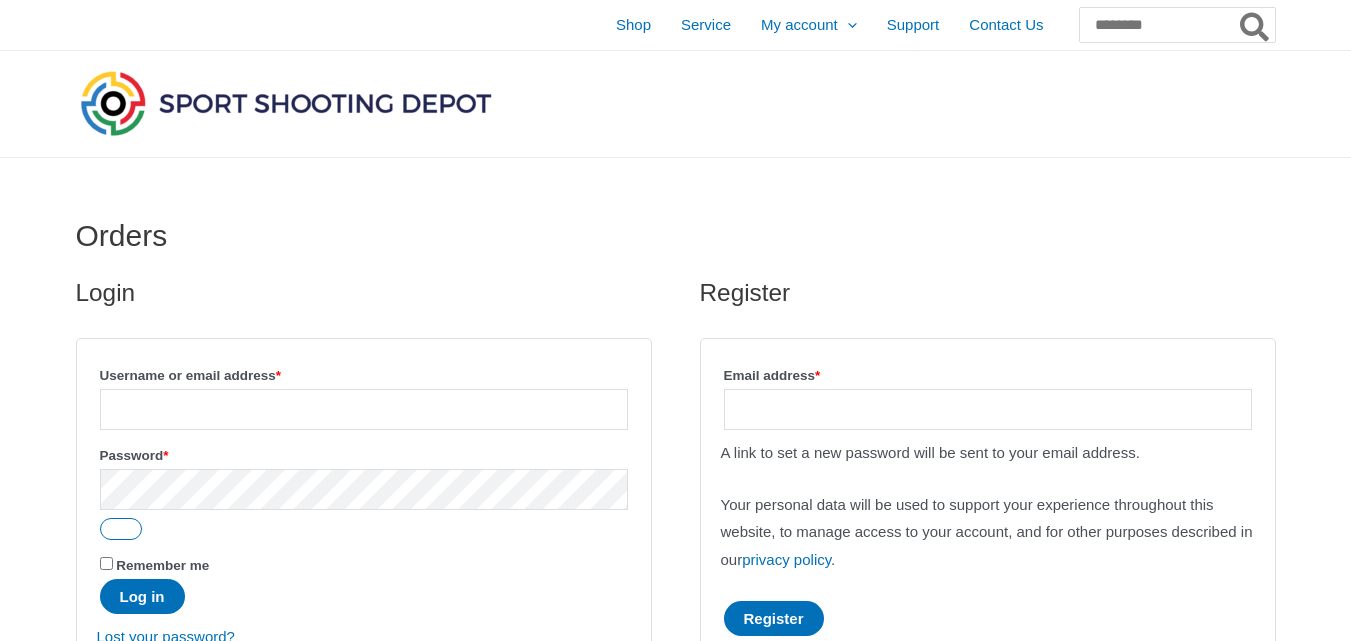 scroll, scrollTop: 0, scrollLeft: 0, axis: both 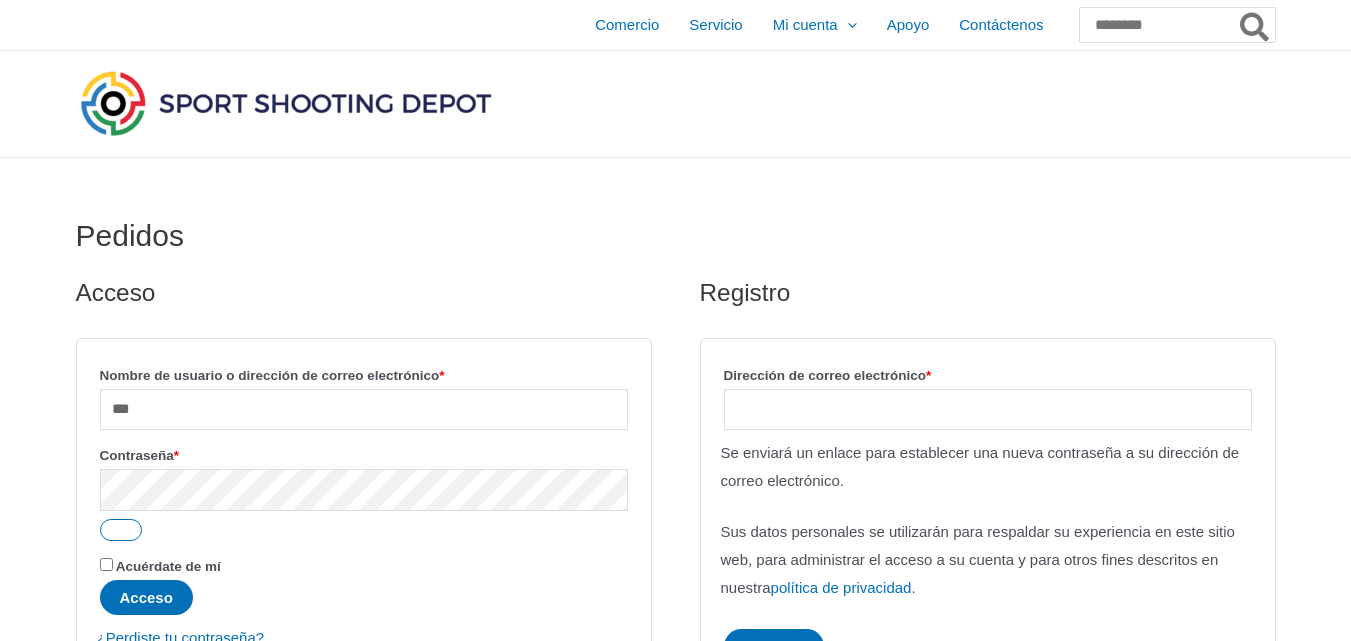 type on "**********" 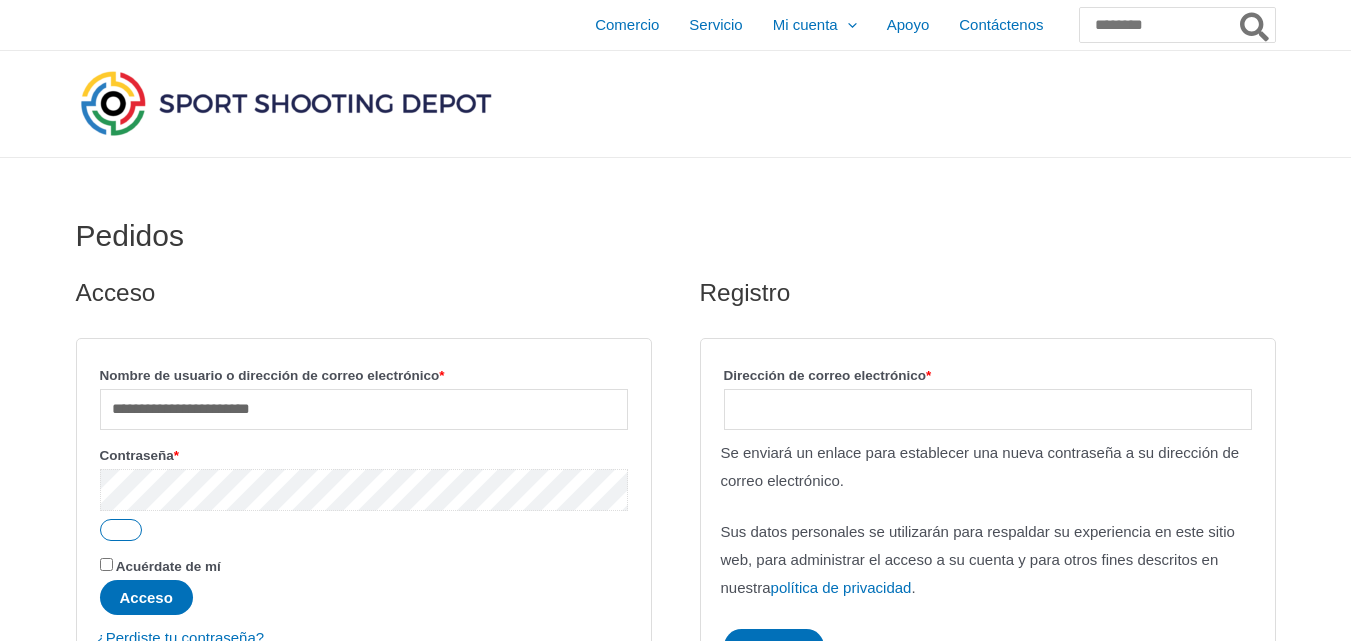 click on "Acceso" at bounding box center (146, 597) 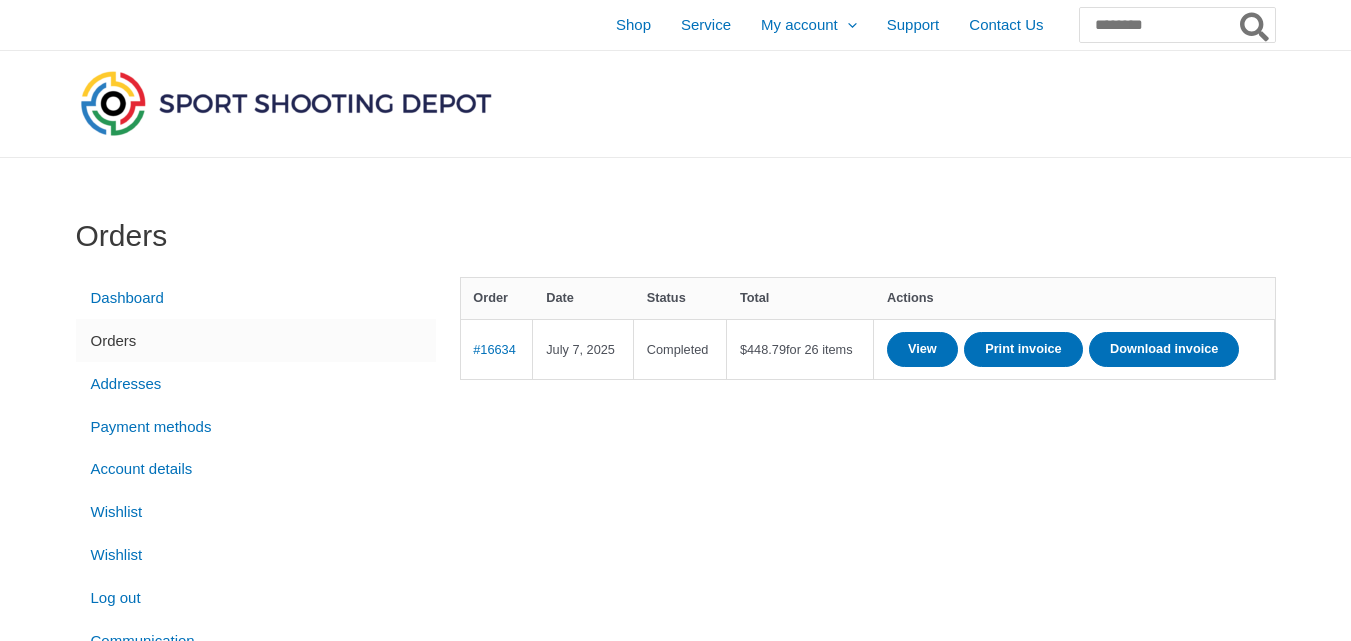 scroll, scrollTop: 0, scrollLeft: 0, axis: both 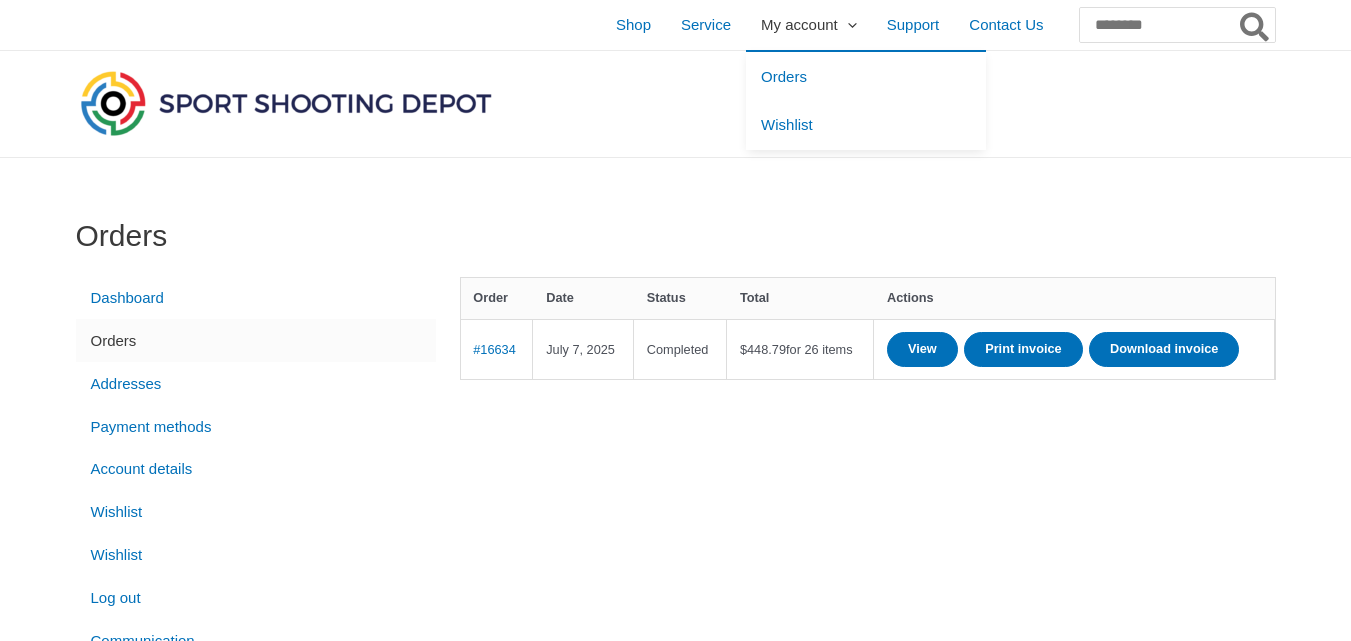 click on "My account" at bounding box center (799, 25) 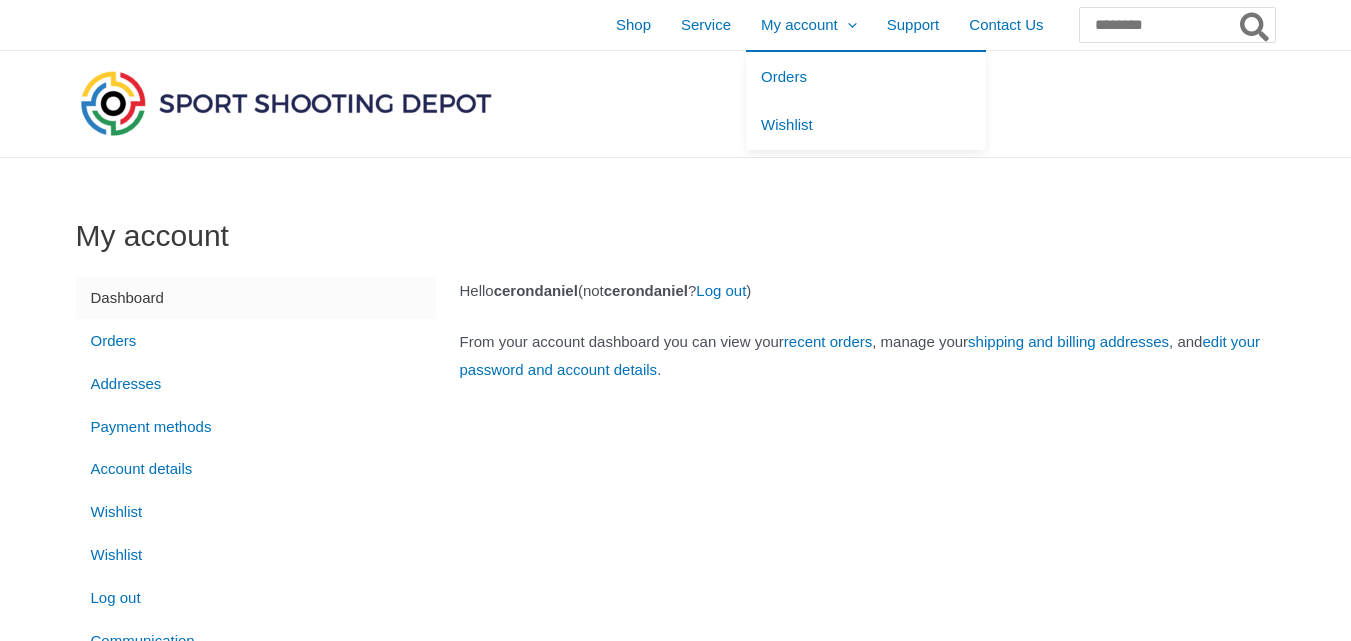 scroll, scrollTop: 0, scrollLeft: 0, axis: both 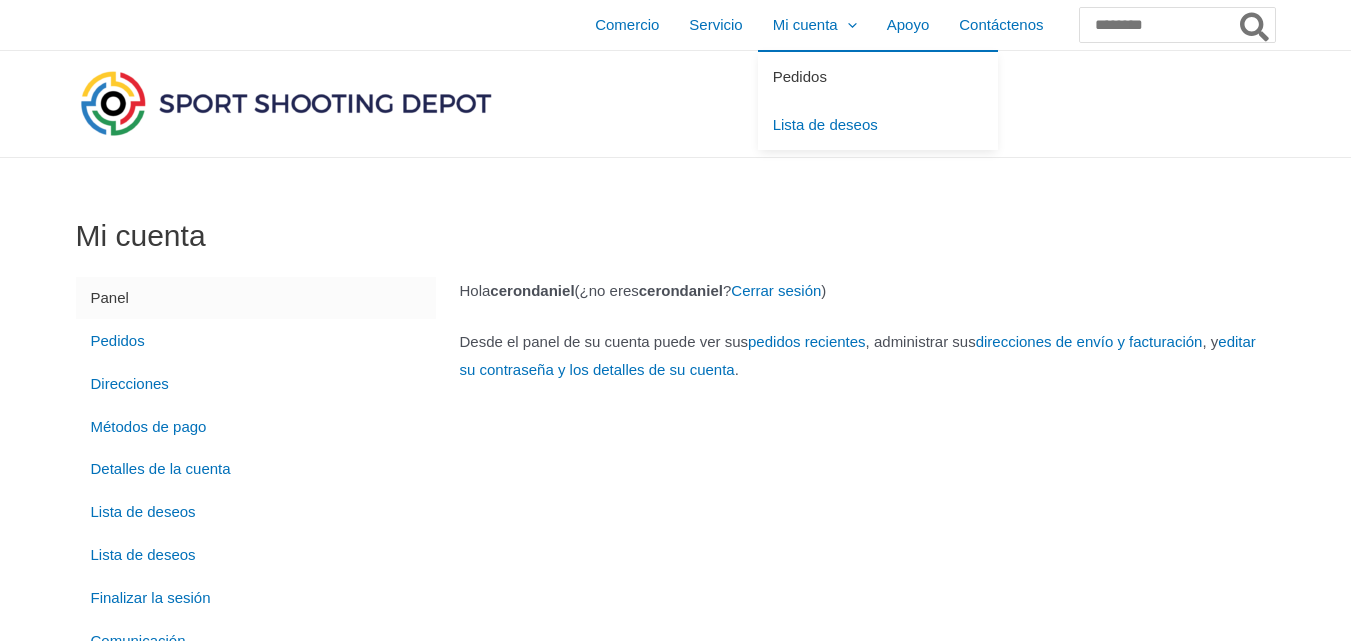 click on "Pedidos" at bounding box center [878, 76] 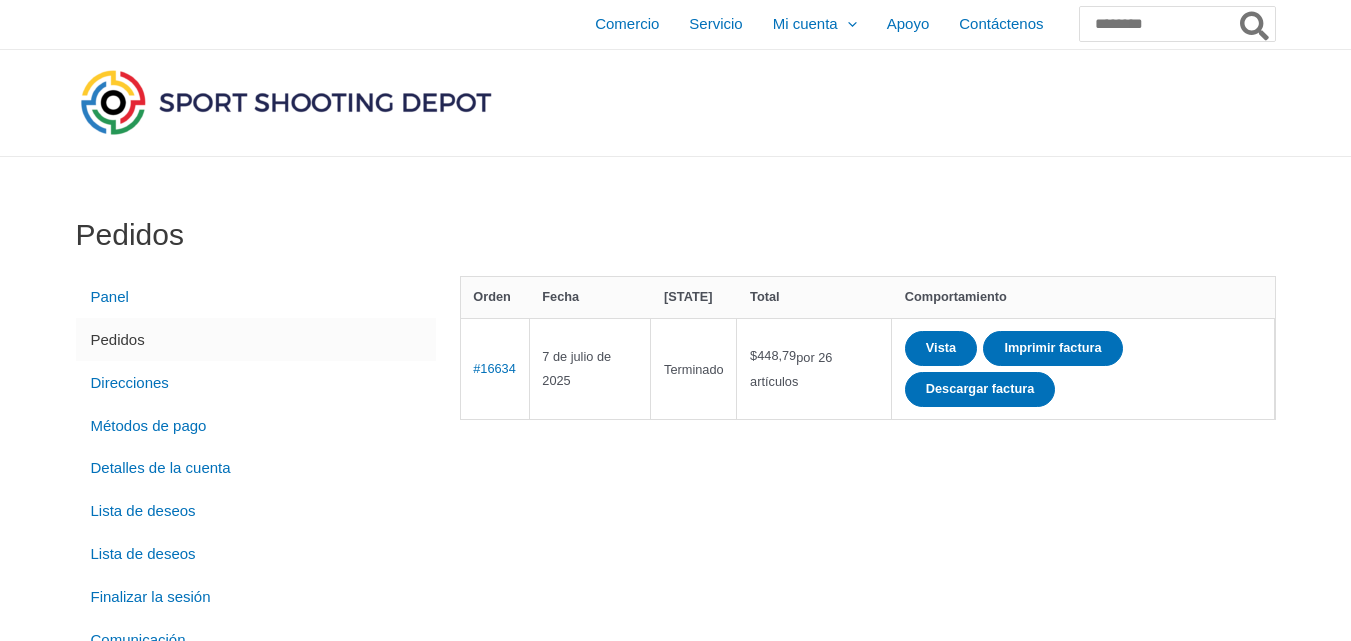 scroll, scrollTop: 0, scrollLeft: 0, axis: both 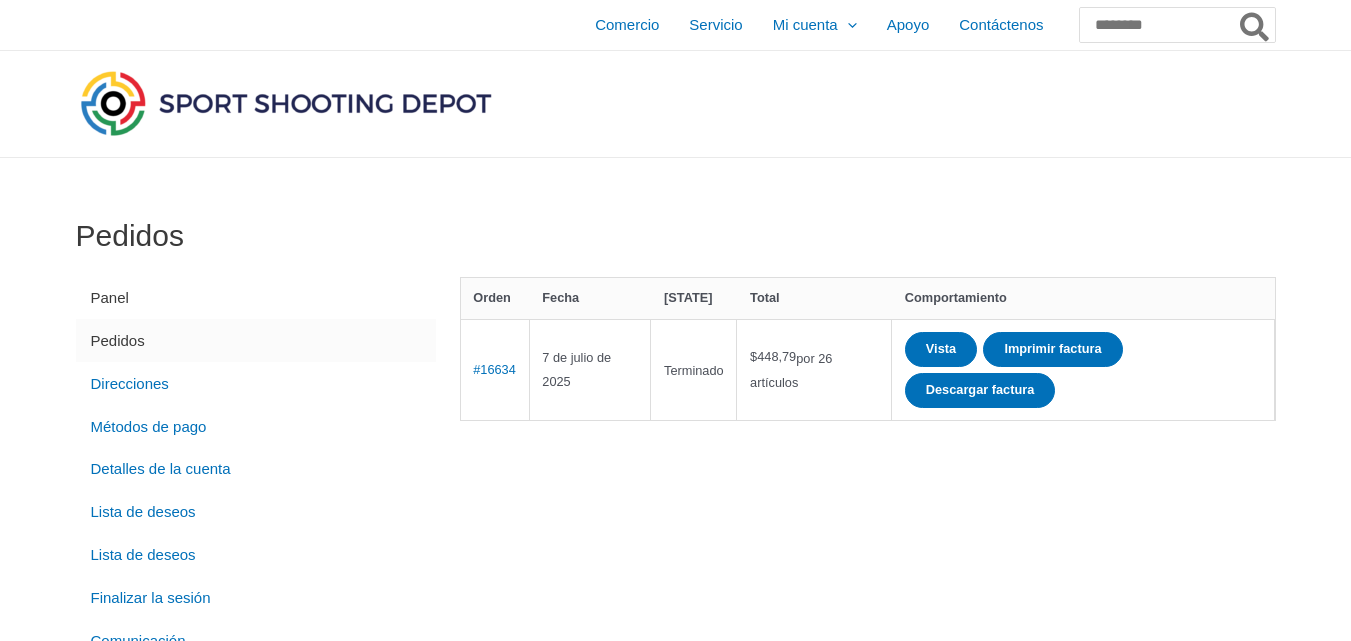 click on "Panel" at bounding box center (256, 298) 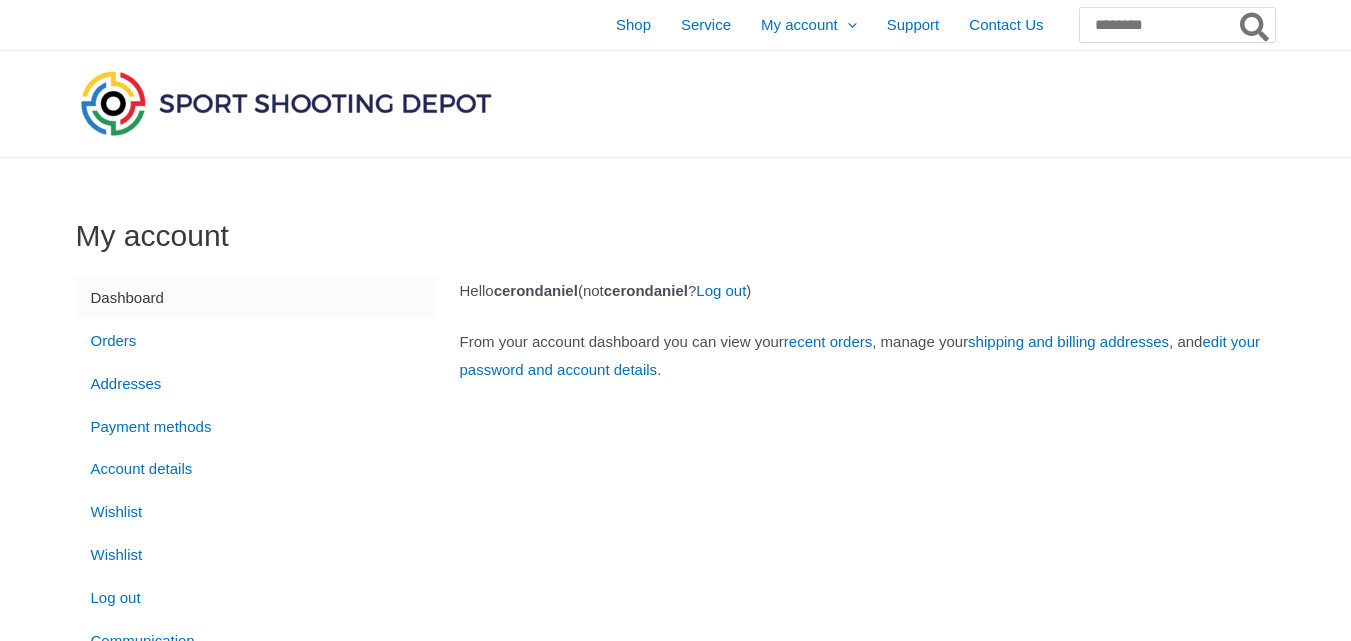scroll, scrollTop: 0, scrollLeft: 0, axis: both 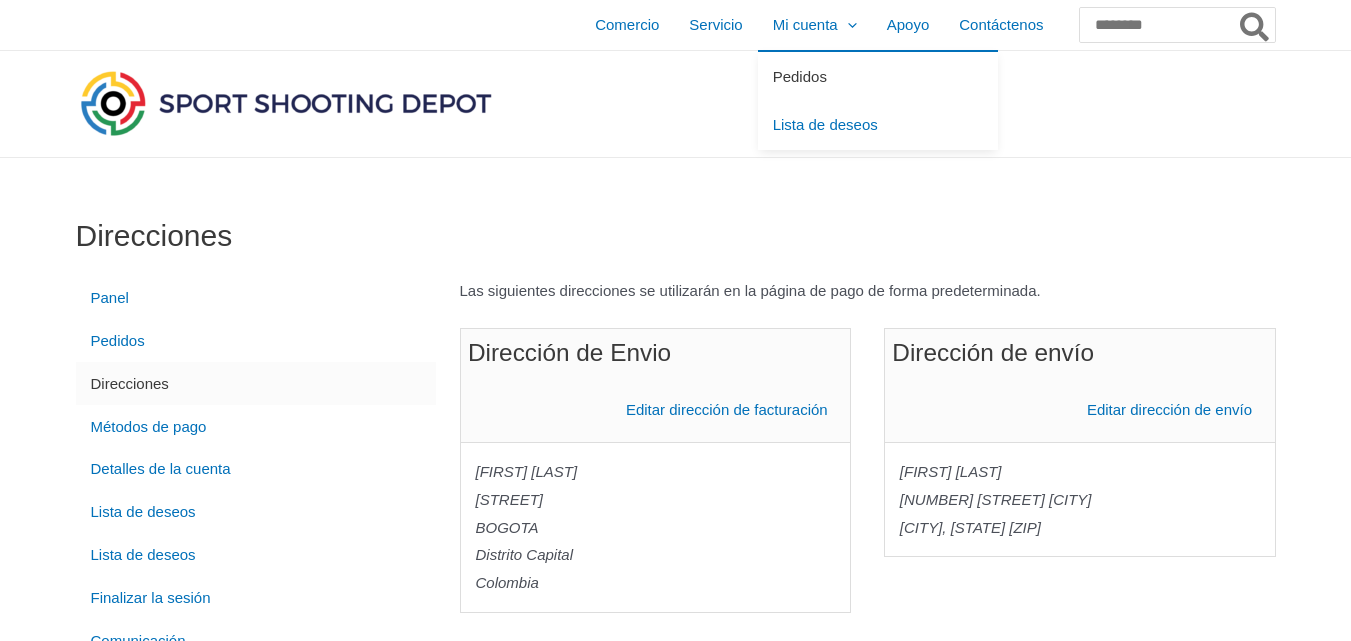 click on "Pedidos" at bounding box center (800, 76) 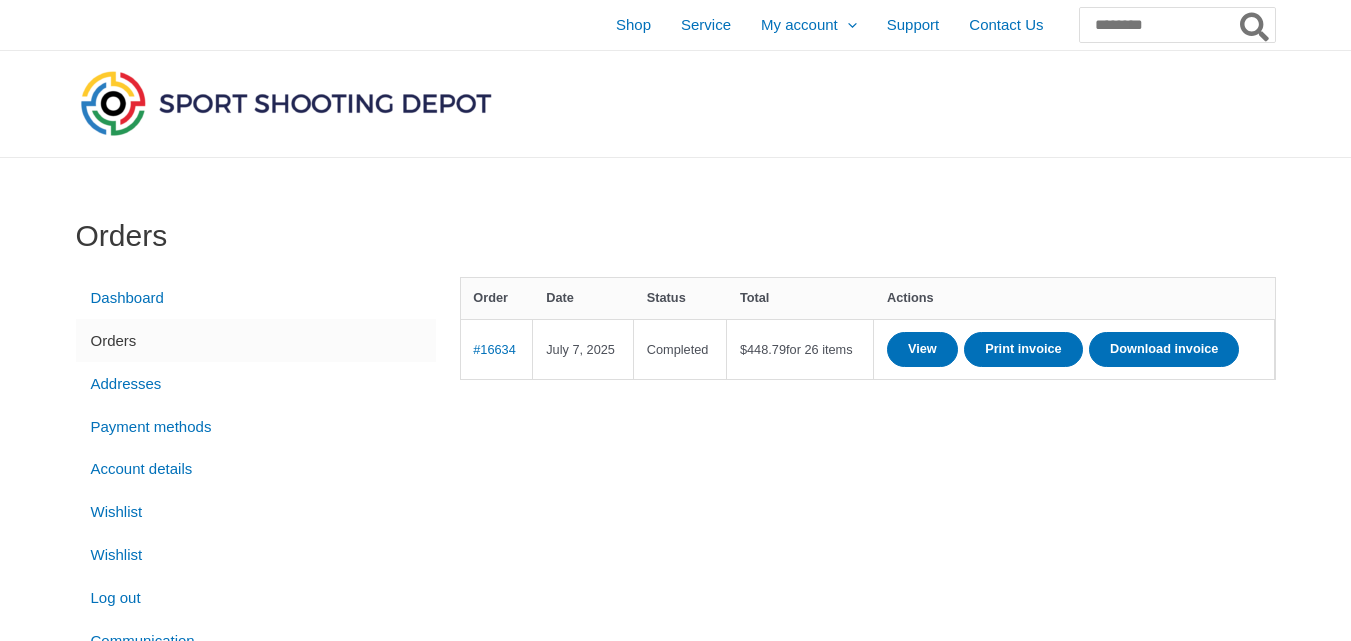 scroll, scrollTop: 0, scrollLeft: 0, axis: both 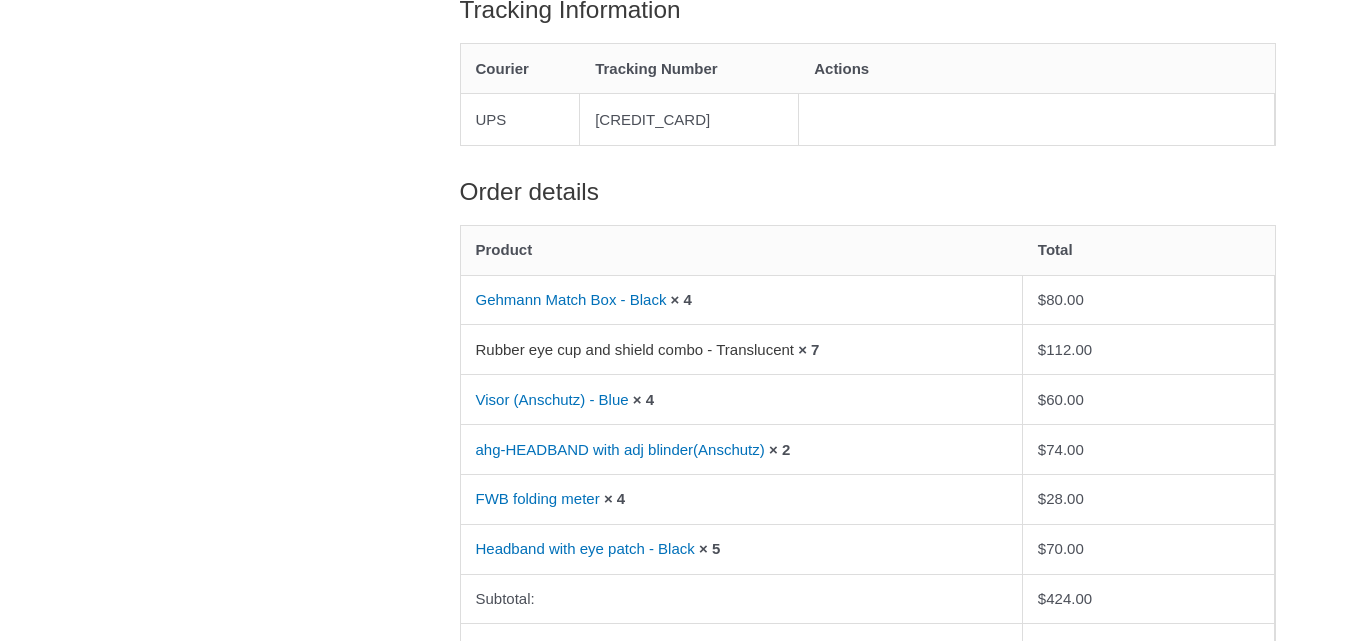 click on "Rubber eye cup and shield combo - Translucent" at bounding box center (635, 349) 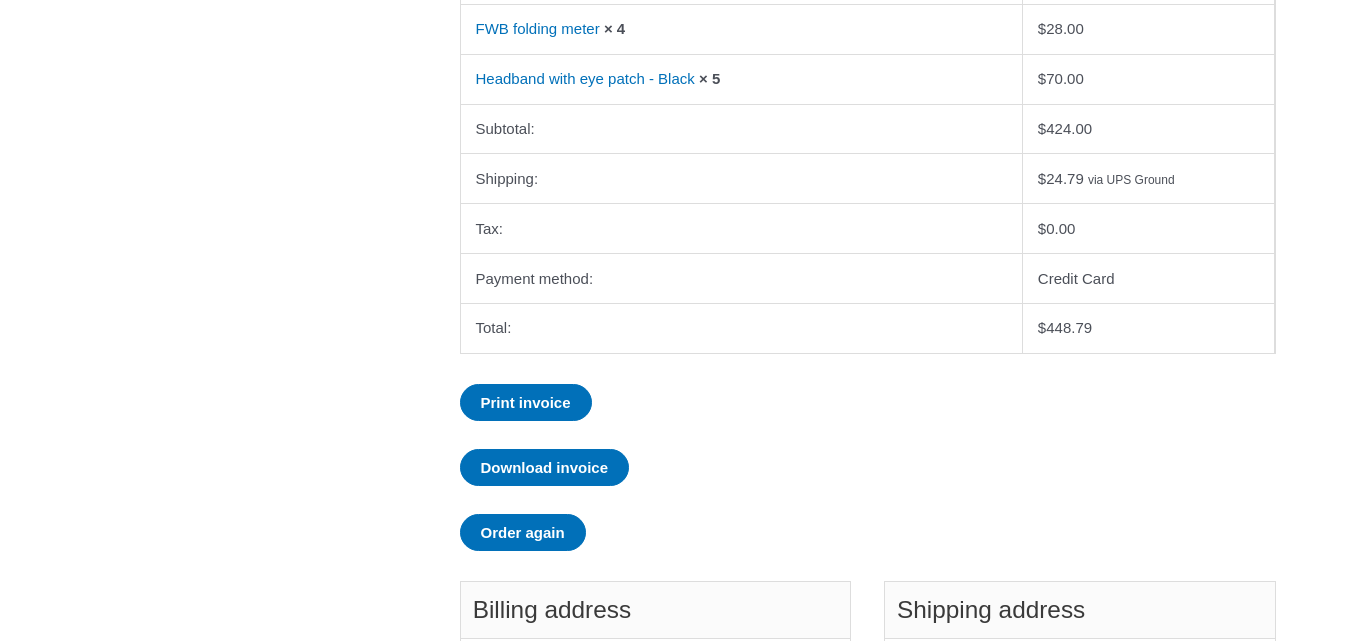 scroll, scrollTop: 1100, scrollLeft: 0, axis: vertical 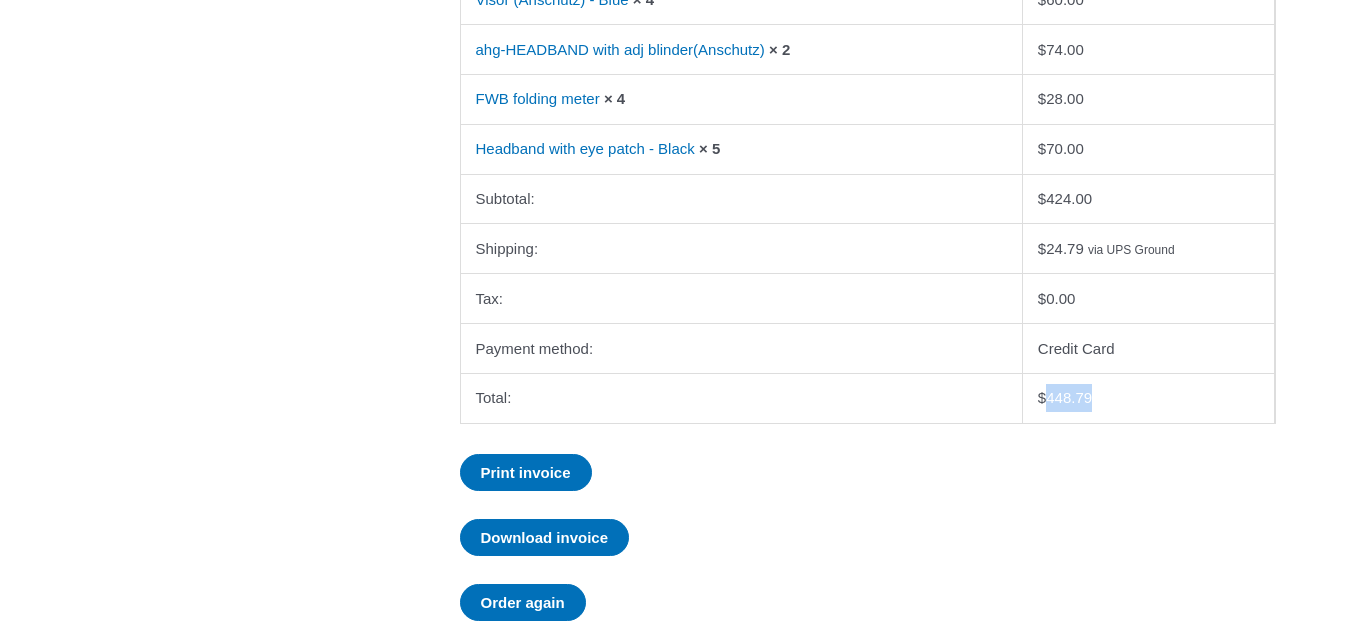 drag, startPoint x: 1108, startPoint y: 398, endPoint x: 1055, endPoint y: 396, distance: 53.037724 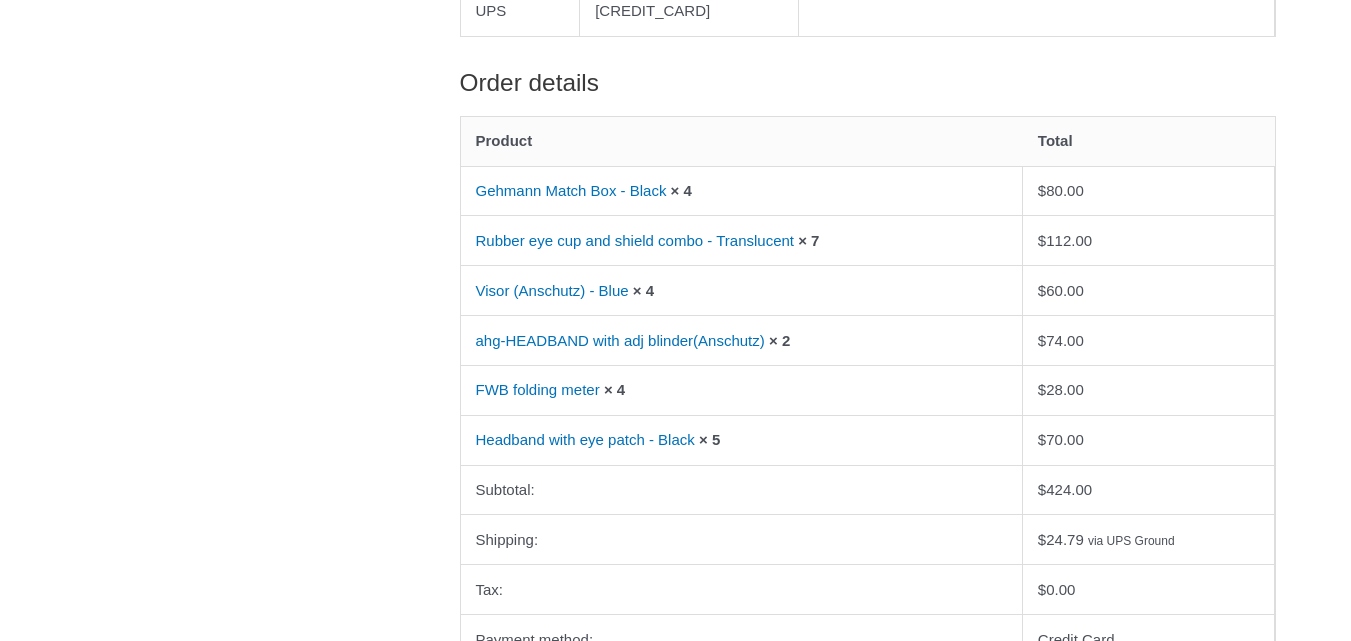 scroll, scrollTop: 800, scrollLeft: 0, axis: vertical 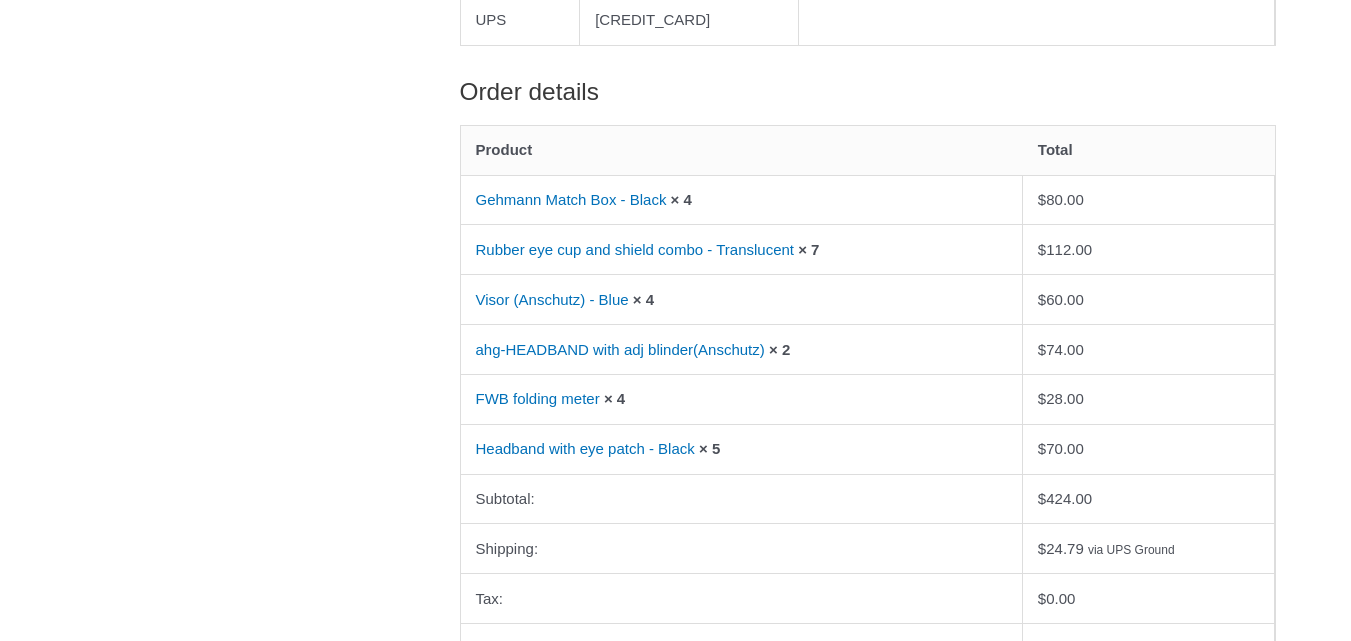 click on "$ 80.00" at bounding box center [1061, 199] 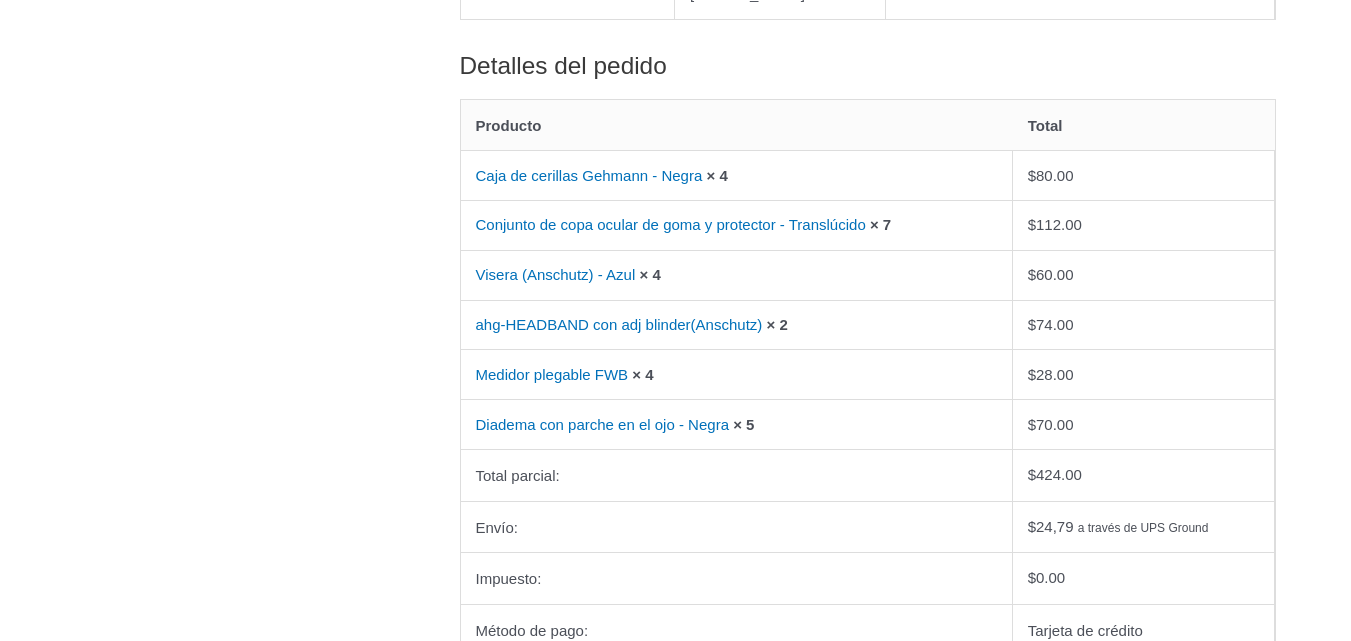 scroll, scrollTop: 801, scrollLeft: 0, axis: vertical 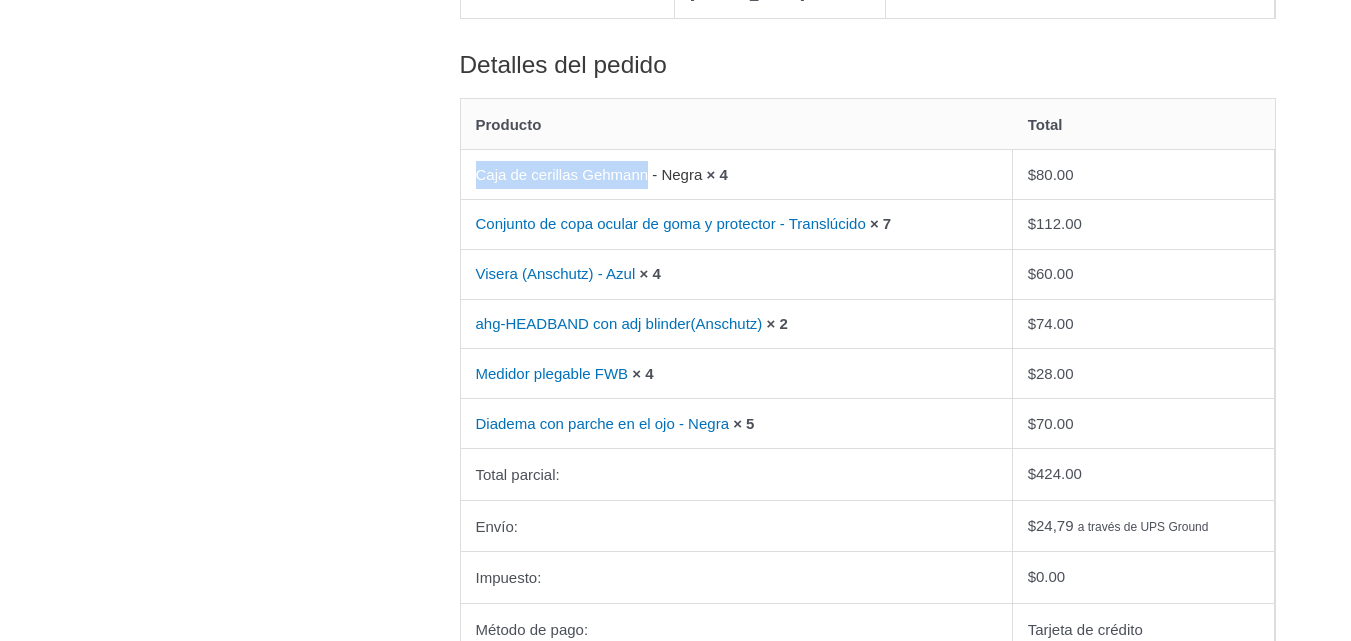 drag, startPoint x: 469, startPoint y: 205, endPoint x: 665, endPoint y: 206, distance: 196.00255 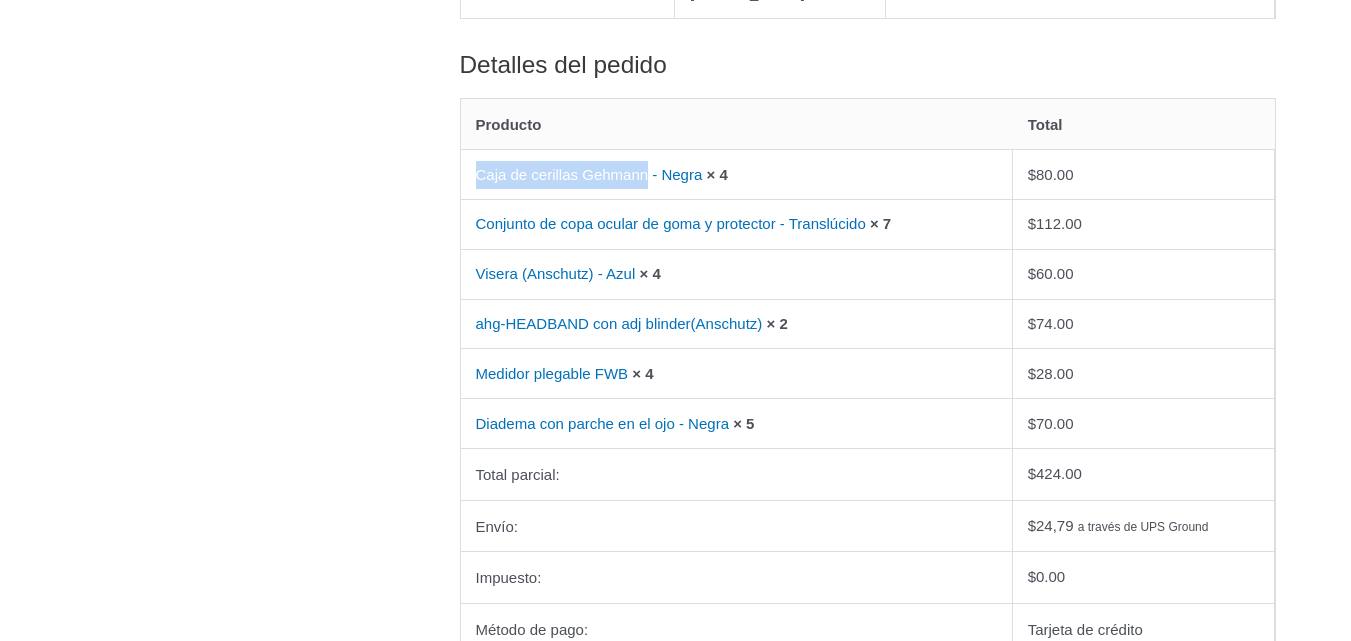 copy on "Caja de cerillas Gehmann" 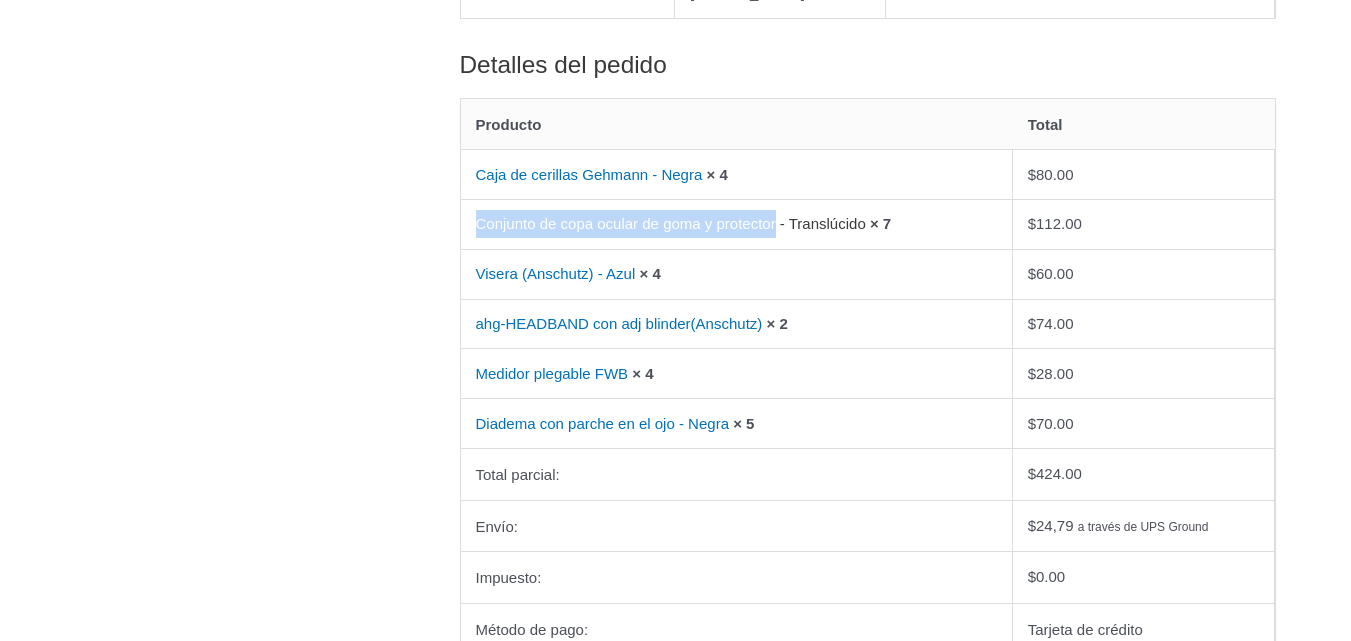 drag, startPoint x: 466, startPoint y: 252, endPoint x: 818, endPoint y: 255, distance: 352.0128 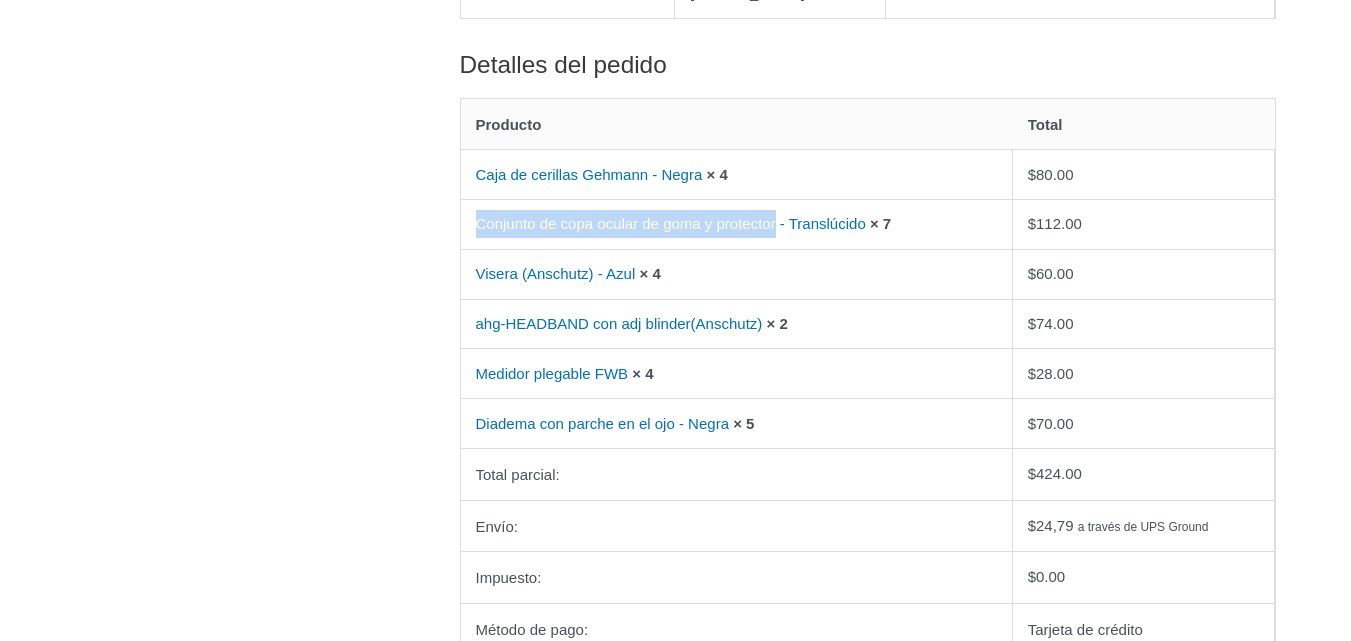 copy on "Conjunto de copa ocular de goma y protector" 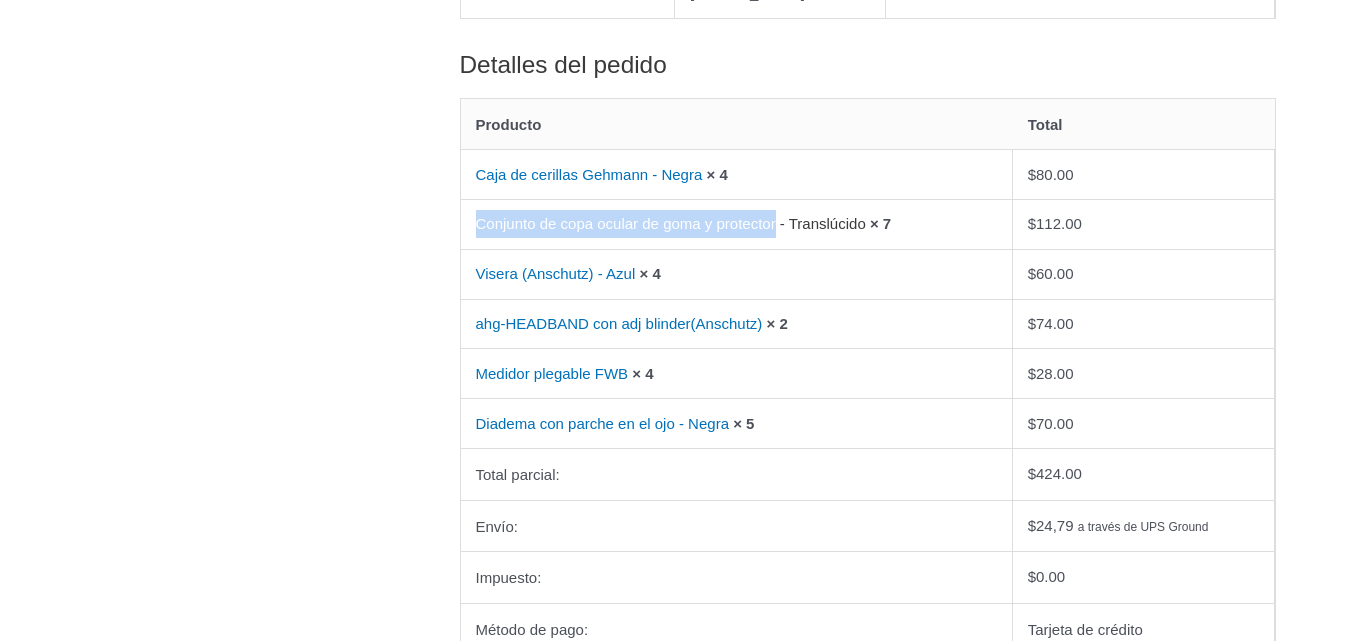 click on "Conjunto de copa ocular de goma y protector - Translúcido" at bounding box center (671, 223) 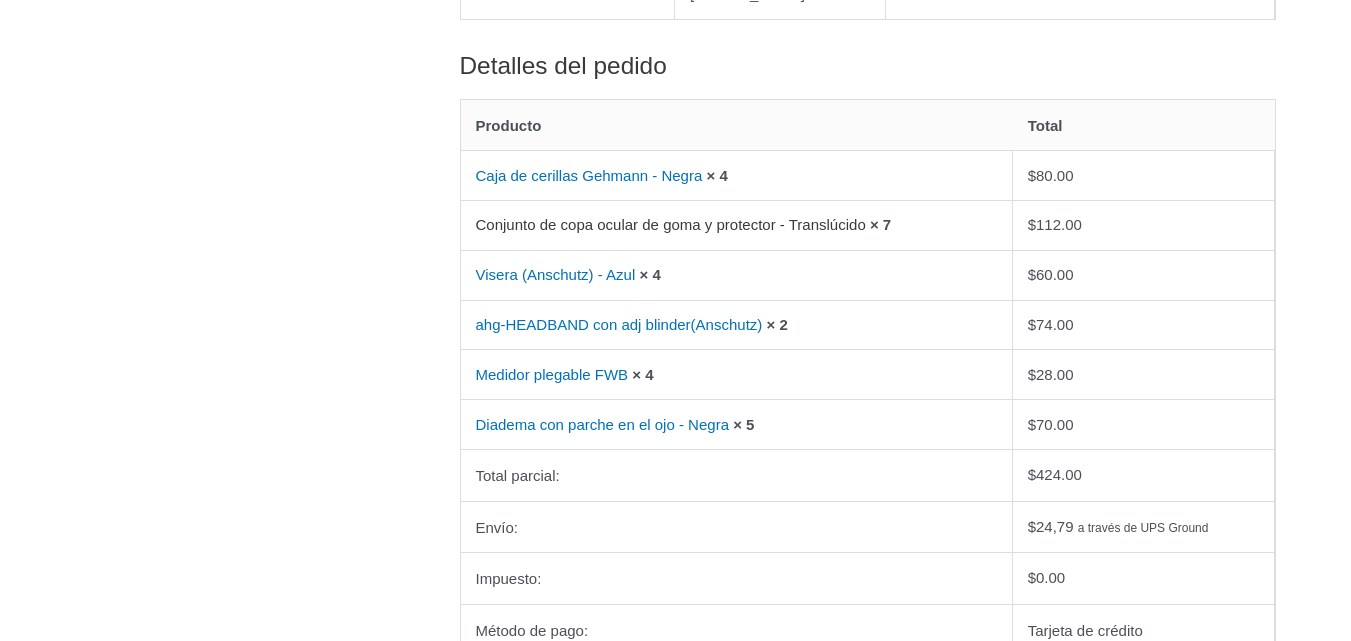 scroll, scrollTop: 801, scrollLeft: 0, axis: vertical 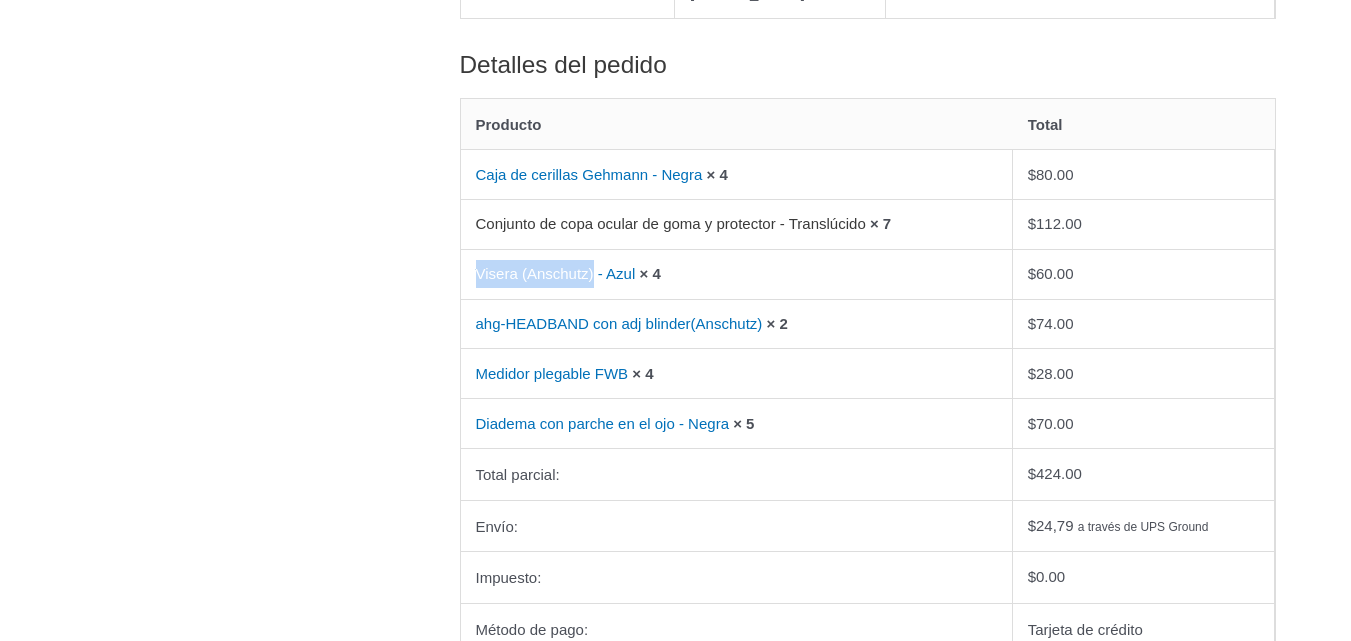 drag, startPoint x: 470, startPoint y: 299, endPoint x: 609, endPoint y: 311, distance: 139.51703 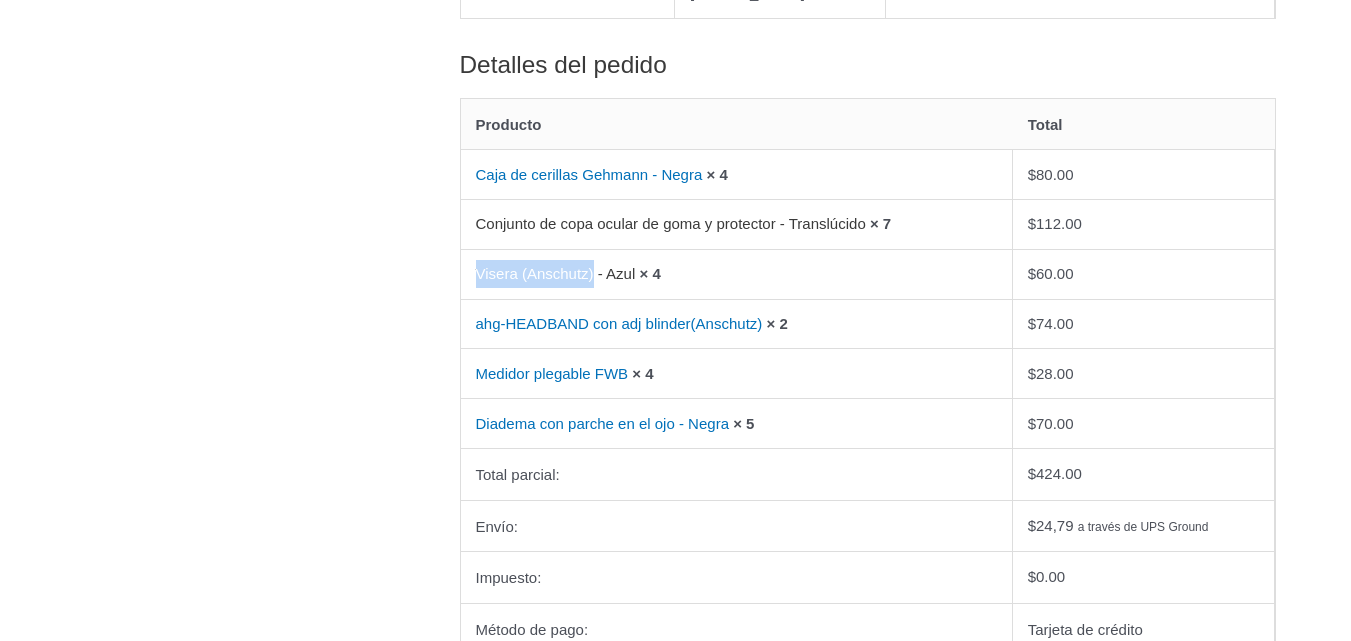click on "Visera (Anschutz) - Azul" at bounding box center [556, 273] 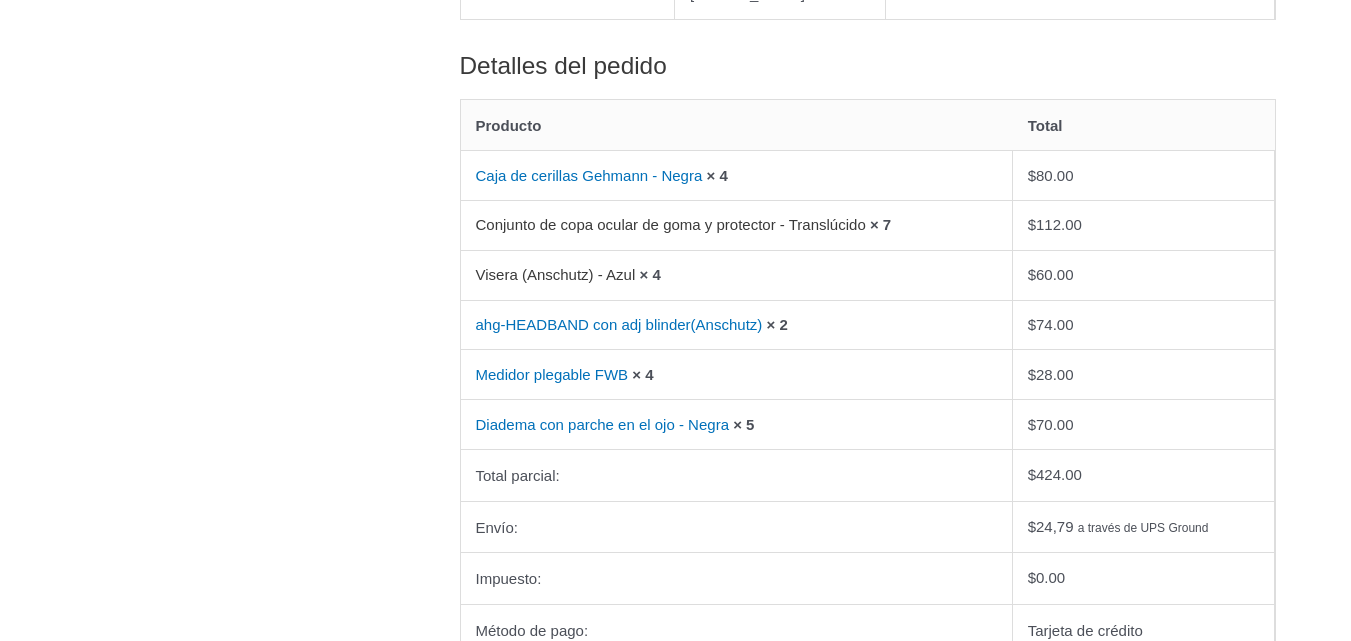 scroll, scrollTop: 801, scrollLeft: 0, axis: vertical 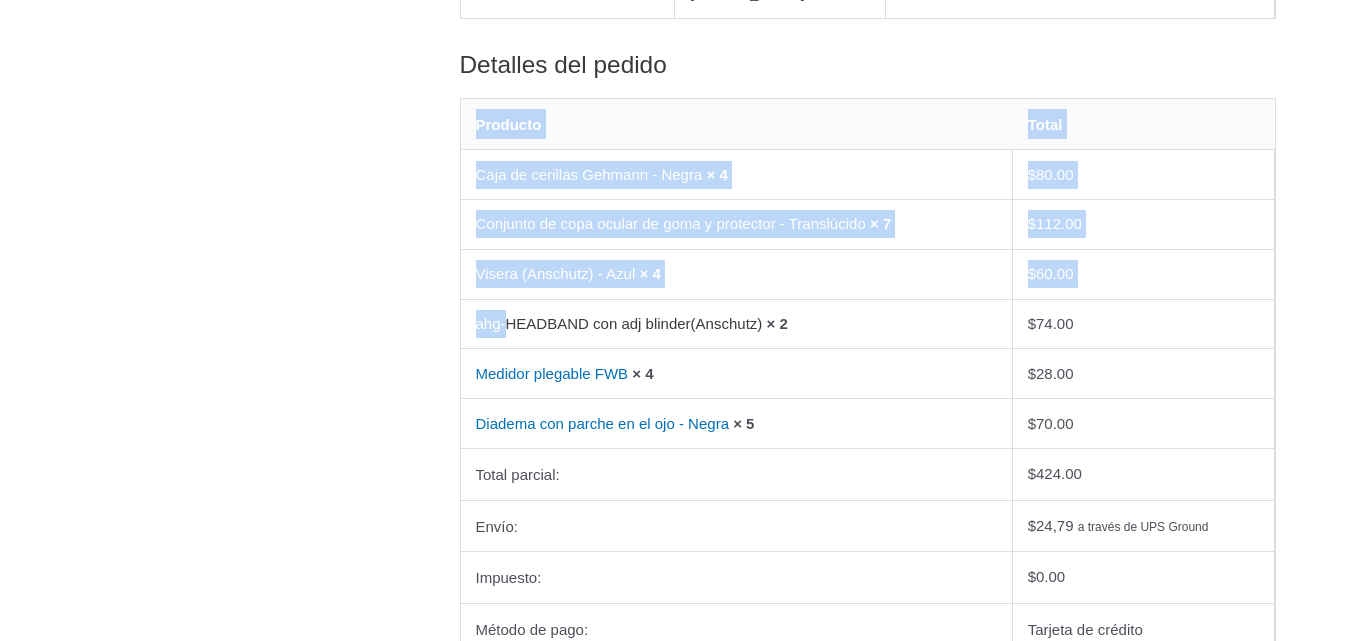 drag, startPoint x: 439, startPoint y: 348, endPoint x: 507, endPoint y: 355, distance: 68.359344 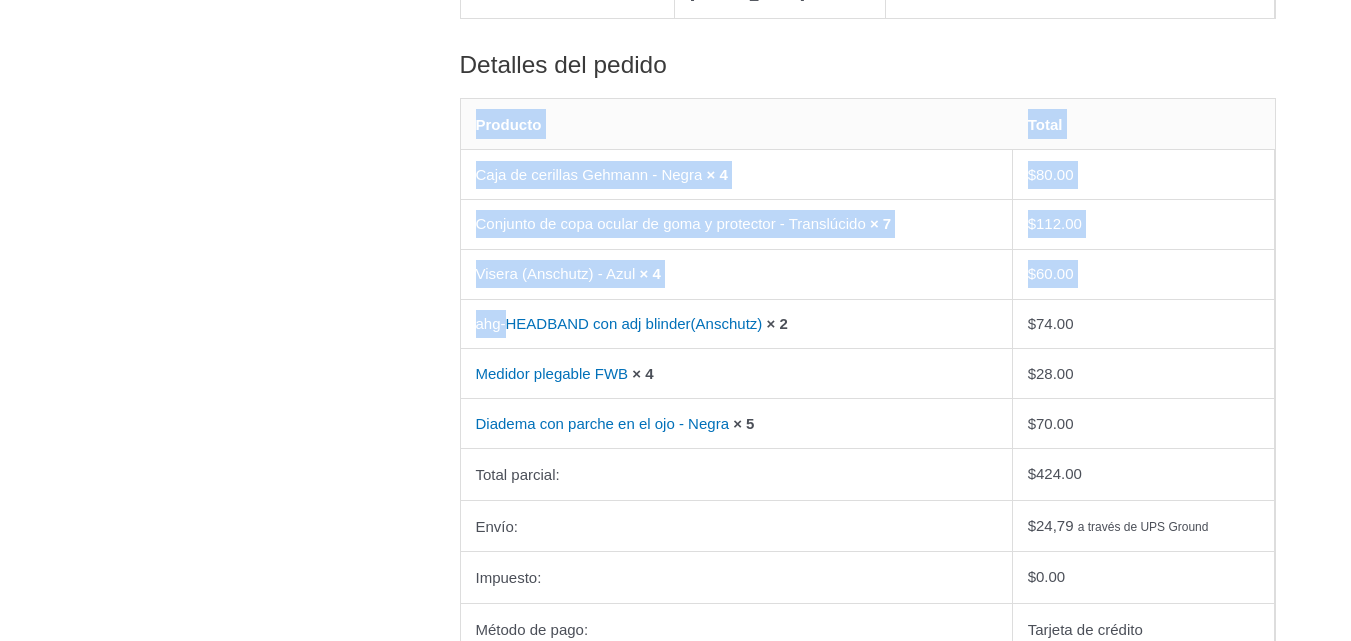click on "Panel
Pedidos
Direcciones
Métodos de pago
Detalles de la cuenta
Lista de deseos
Lista de deseos
Finalizar la sesión
Comunicación
Orden # 16634 fue colocado en 7 de julio de 2025 y actualmente se encuentra Terminado .
Actualizaciones de pedidos
Martes 8 de julio de 2025, 08:49
Hola, Daniel,
¡Gracias por su pedido! Acabo de seleccionar todos los artículos que solicitó y descubrí que solo tenemos una diadema AHG con blinder (AHG.310) y la segunda está en espera. Tardaremos de 3 a 4 semanas en volver a tenerla disponible y enviársela. Por favor, avíseme si no le importa esperar o si prefiere cambiar los artículos por otros.
-David
-David" at bounding box center (676, 362) 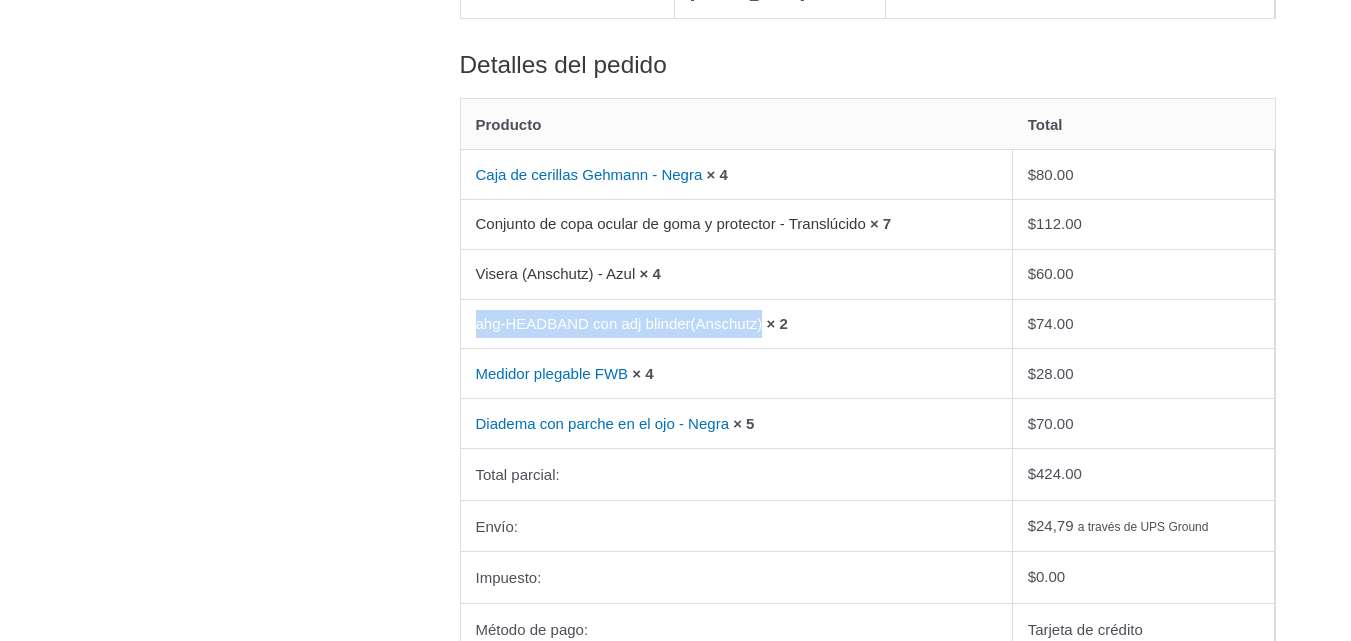 drag, startPoint x: 464, startPoint y: 345, endPoint x: 796, endPoint y: 355, distance: 332.15057 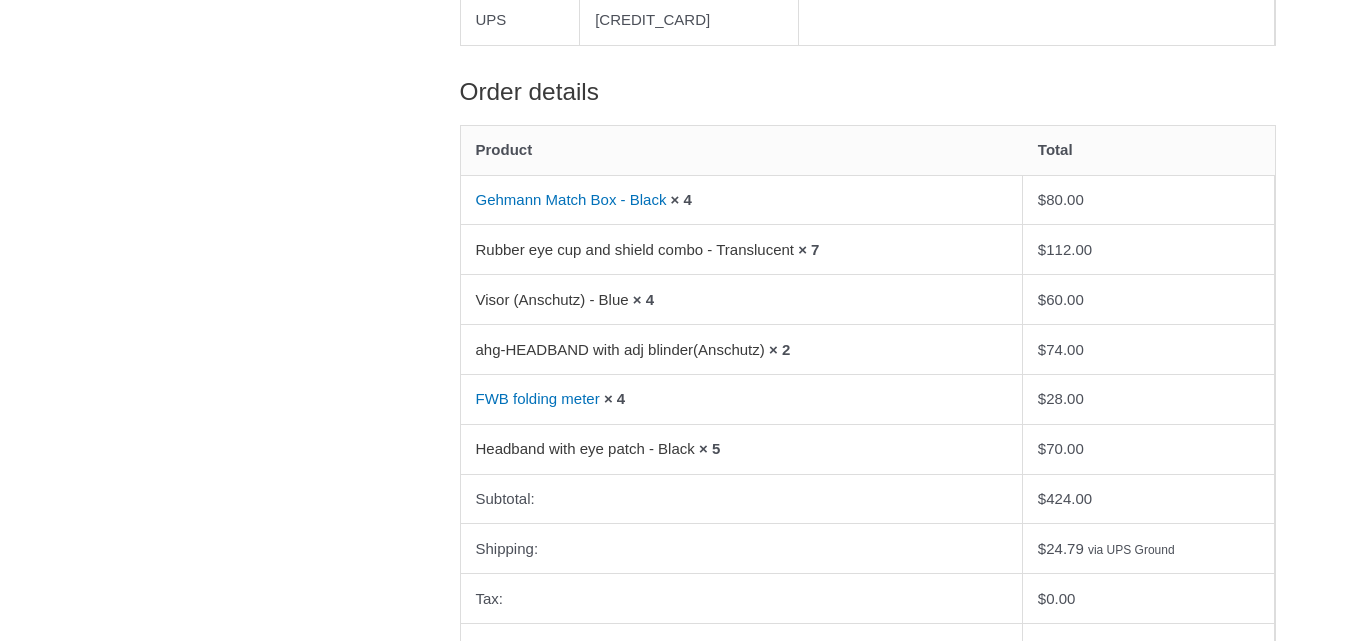 scroll, scrollTop: 801, scrollLeft: 0, axis: vertical 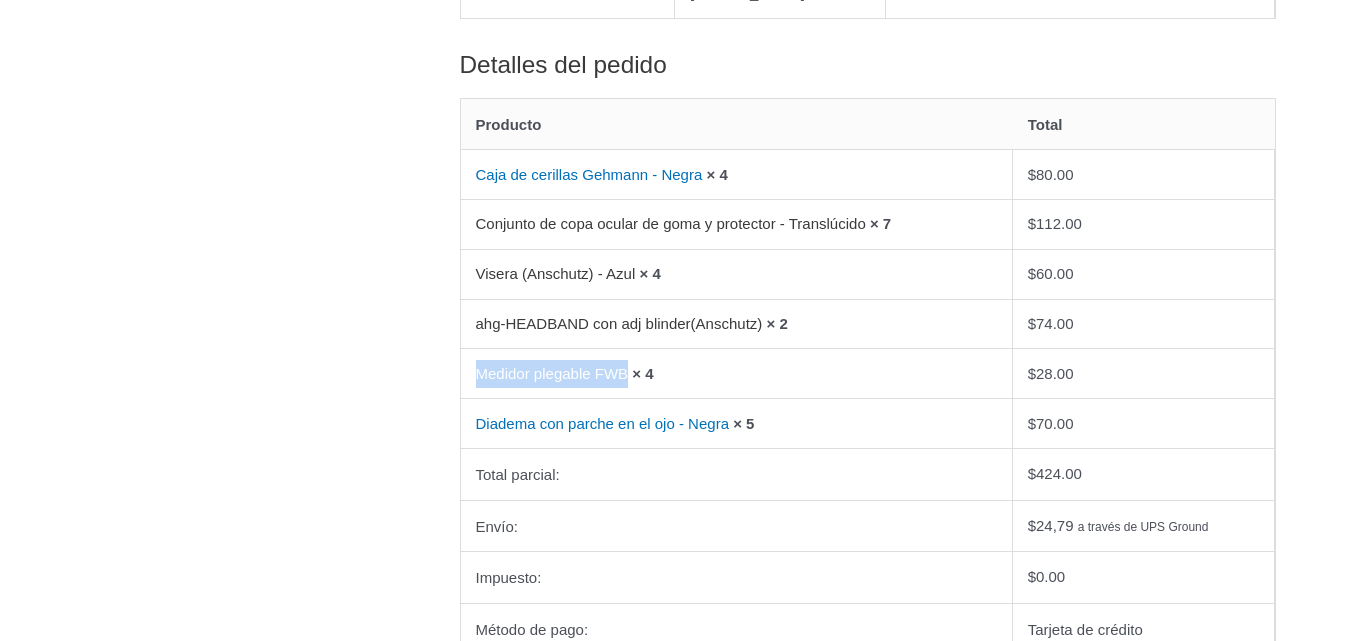 drag, startPoint x: 462, startPoint y: 400, endPoint x: 638, endPoint y: 404, distance: 176.04546 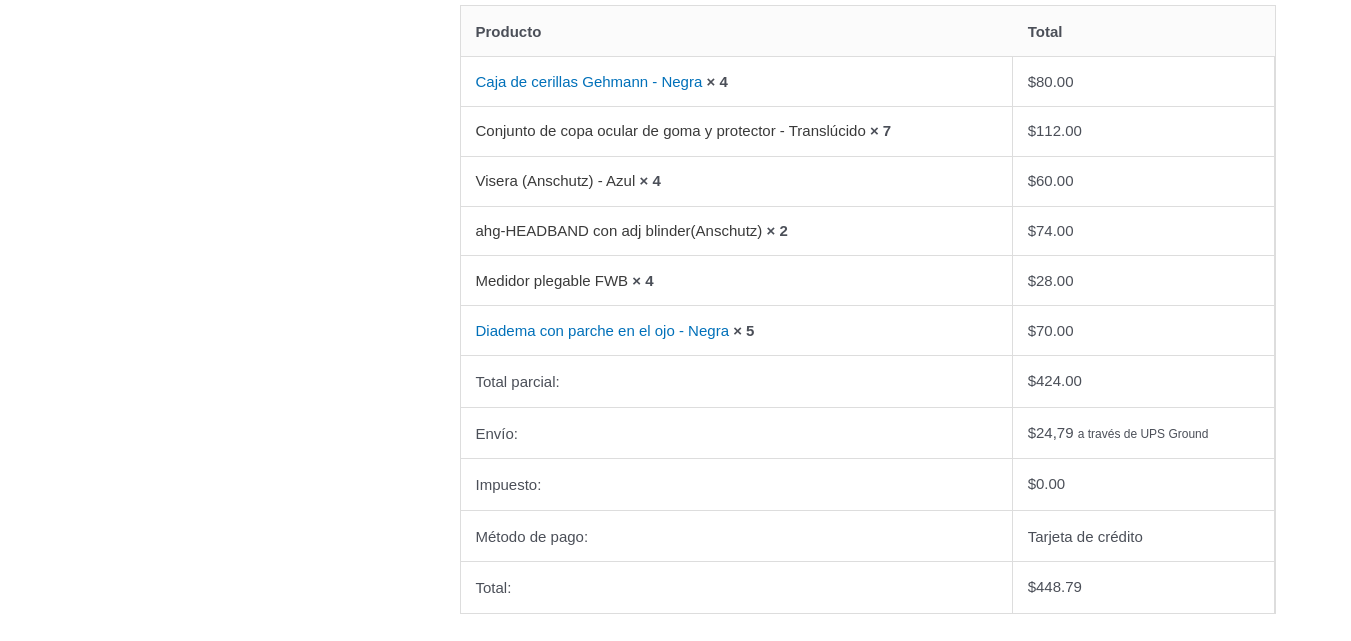 scroll, scrollTop: 1001, scrollLeft: 0, axis: vertical 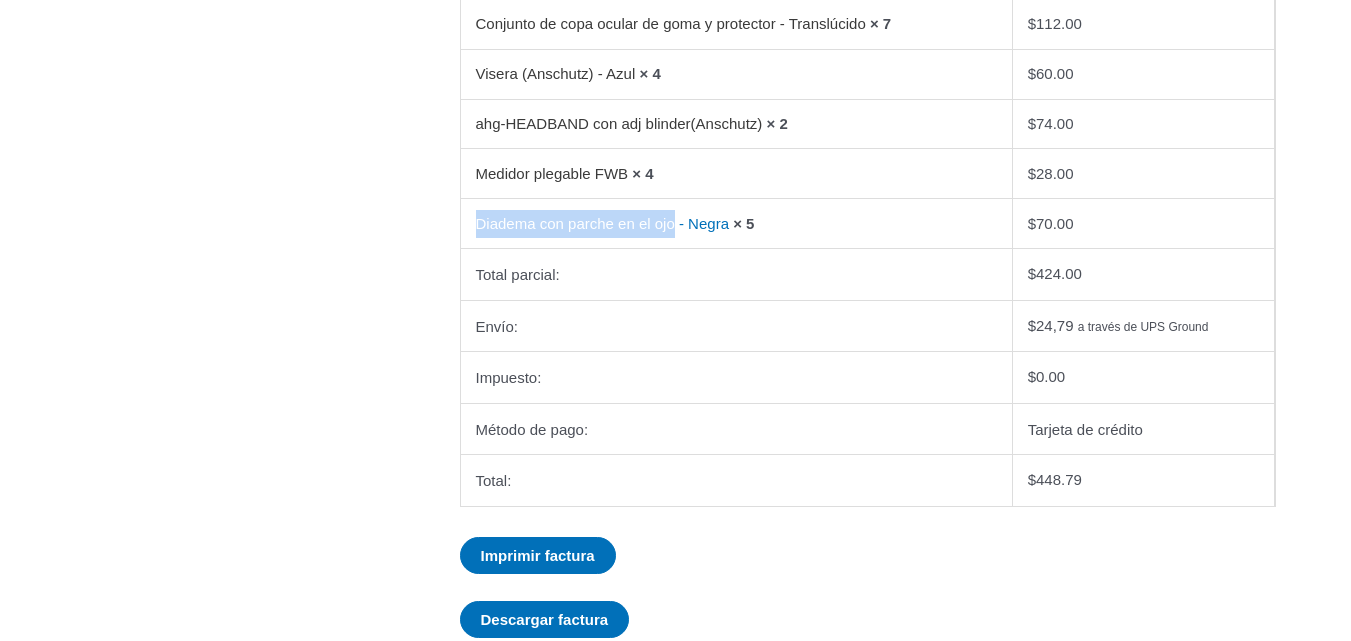 drag, startPoint x: 463, startPoint y: 253, endPoint x: 701, endPoint y: 286, distance: 240.27692 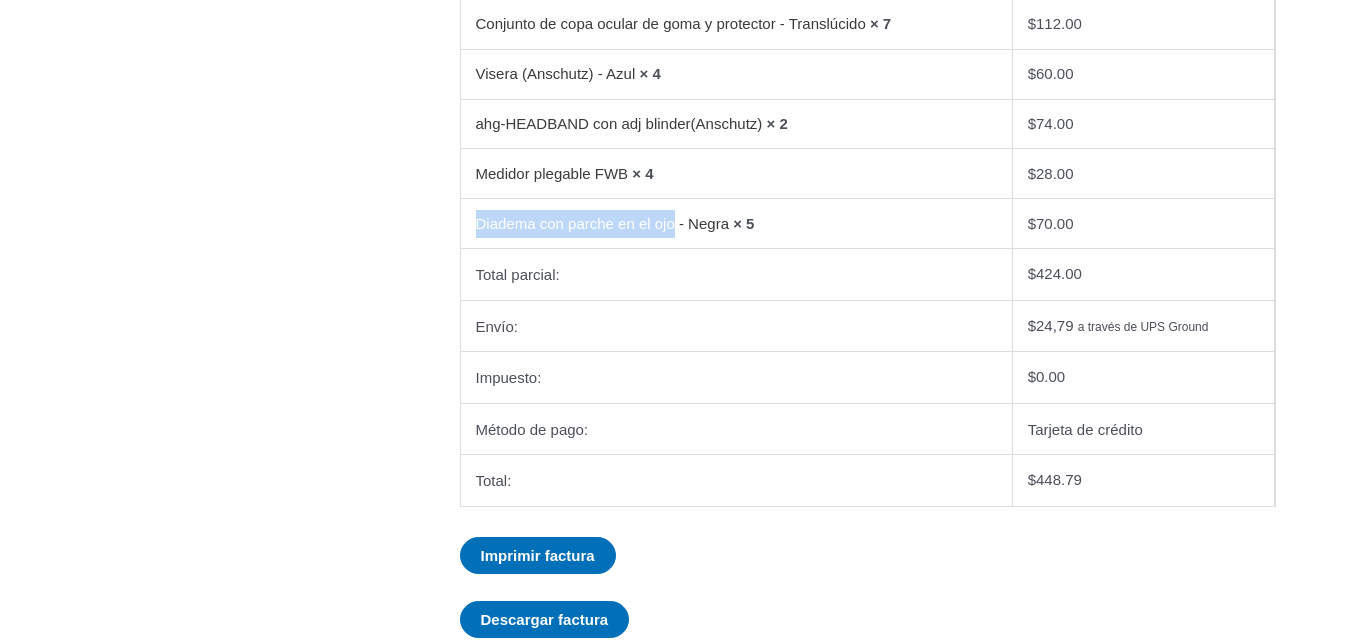 click on "Diadema con parche en el ojo - Negra" at bounding box center (602, 223) 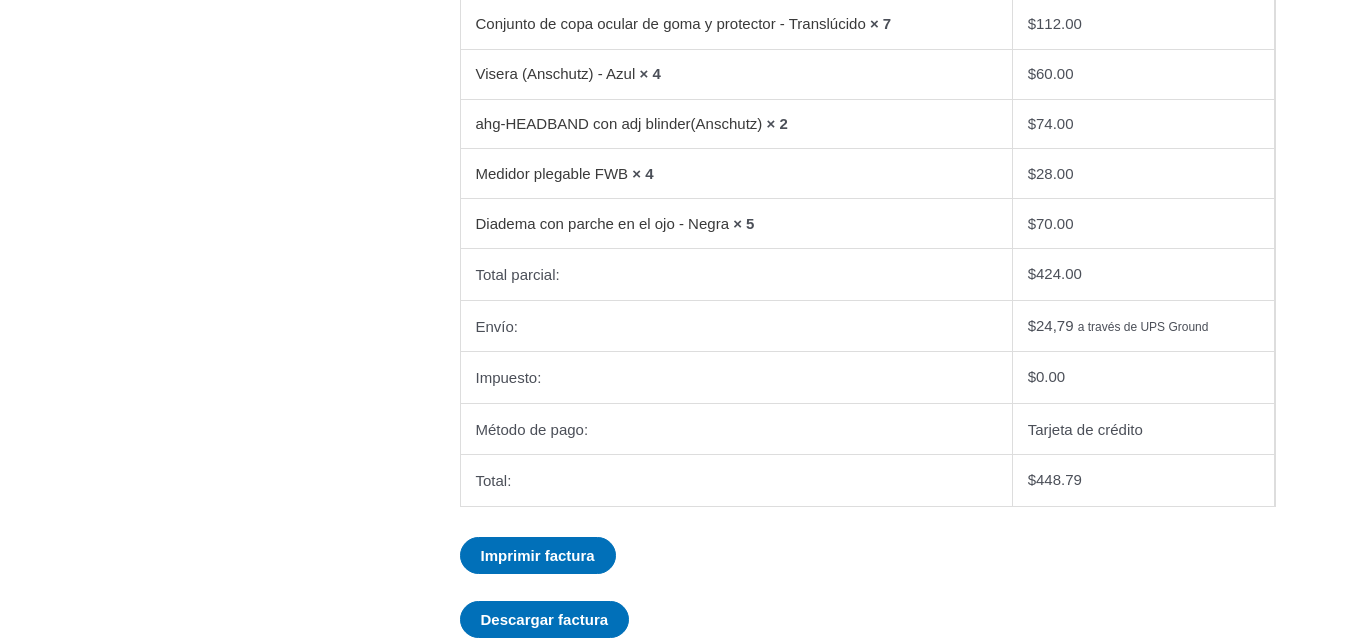 scroll, scrollTop: 1101, scrollLeft: 0, axis: vertical 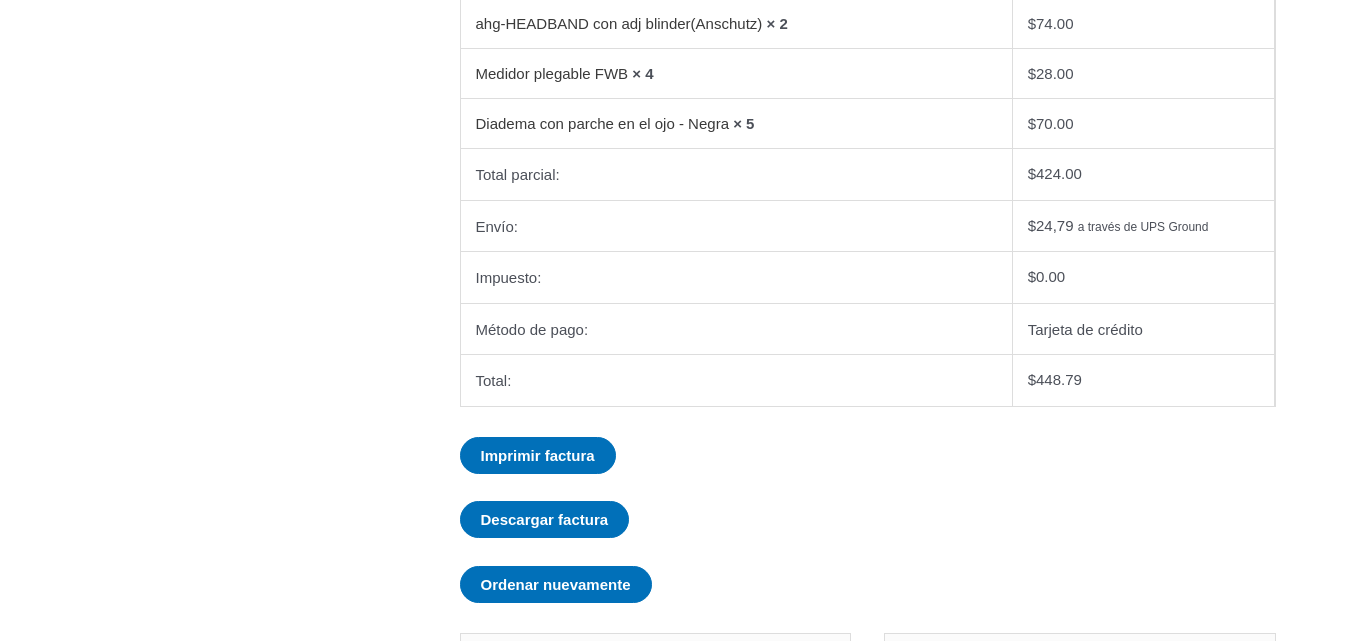 drag, startPoint x: 1081, startPoint y: 247, endPoint x: 1041, endPoint y: 258, distance: 41.484936 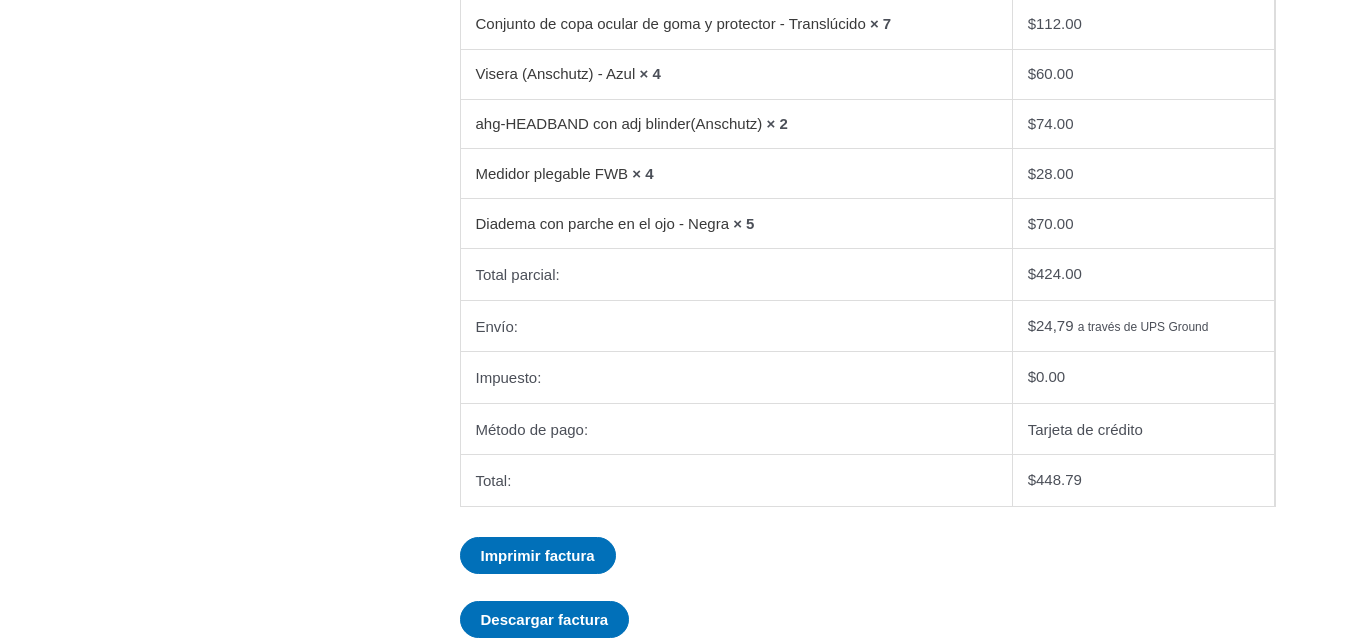 scroll, scrollTop: 901, scrollLeft: 0, axis: vertical 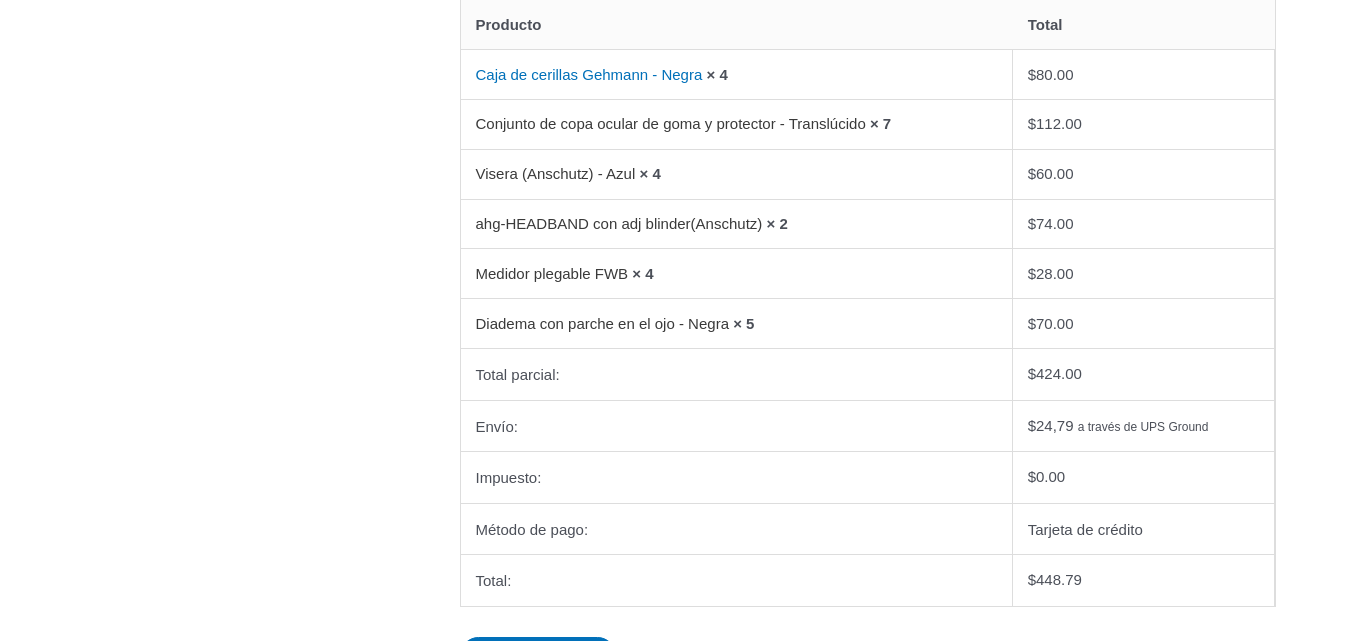 click on "Panel
Pedidos
Direcciones
Métodos de pago
Detalles de la cuenta
Lista de deseos
Lista de deseos
Finalizar la sesión
Comunicación
Orden # 16634 fue colocado en 7 de julio de 2025 y actualmente se encuentra Terminado .
Actualizaciones de pedidos
Martes 8 de julio de 2025, 08:49
Hola, Daniel,
¡Gracias por su pedido! Acabo de seleccionar todos los artículos que solicitó y descubrí que solo tenemos una diadema AHG con blinder (AHG.310) y la segunda está en espera. Tardaremos de 3 a 4 semanas en volver a tenerla disponible y enviársela. Por favor, avíseme si no le importa esperar o si prefiere cambiar los artículos por otros.
-David
-David" at bounding box center (676, 262) 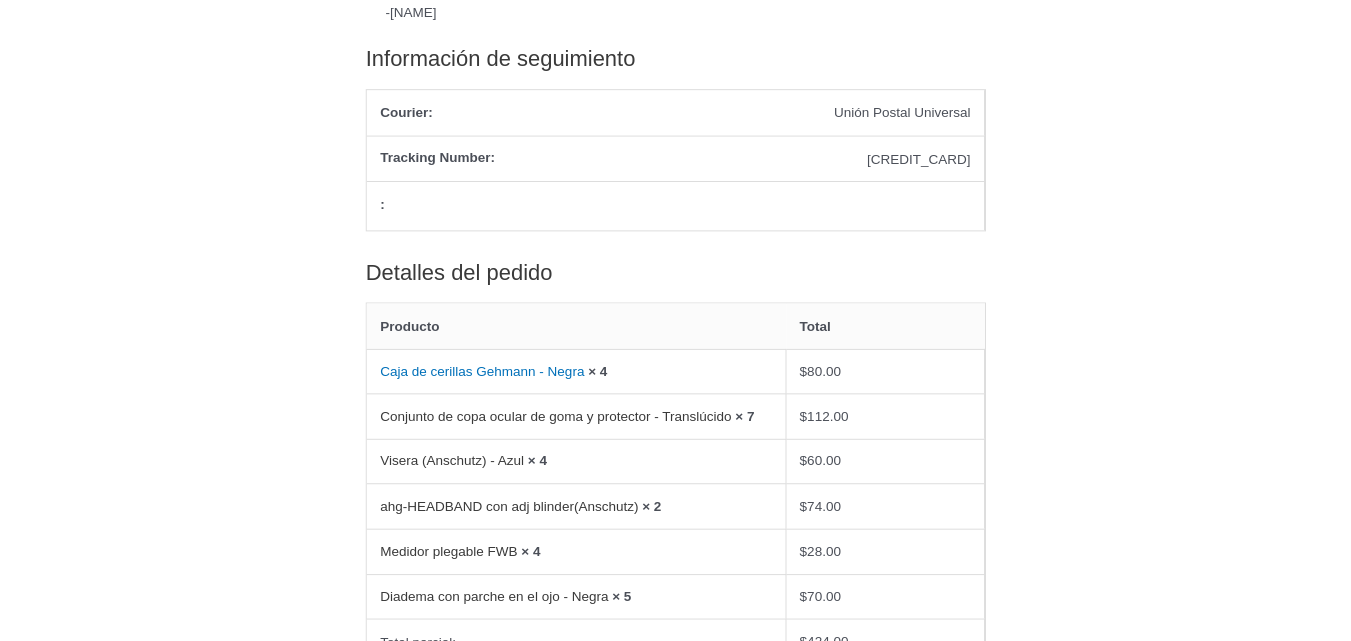 scroll, scrollTop: 901, scrollLeft: 0, axis: vertical 